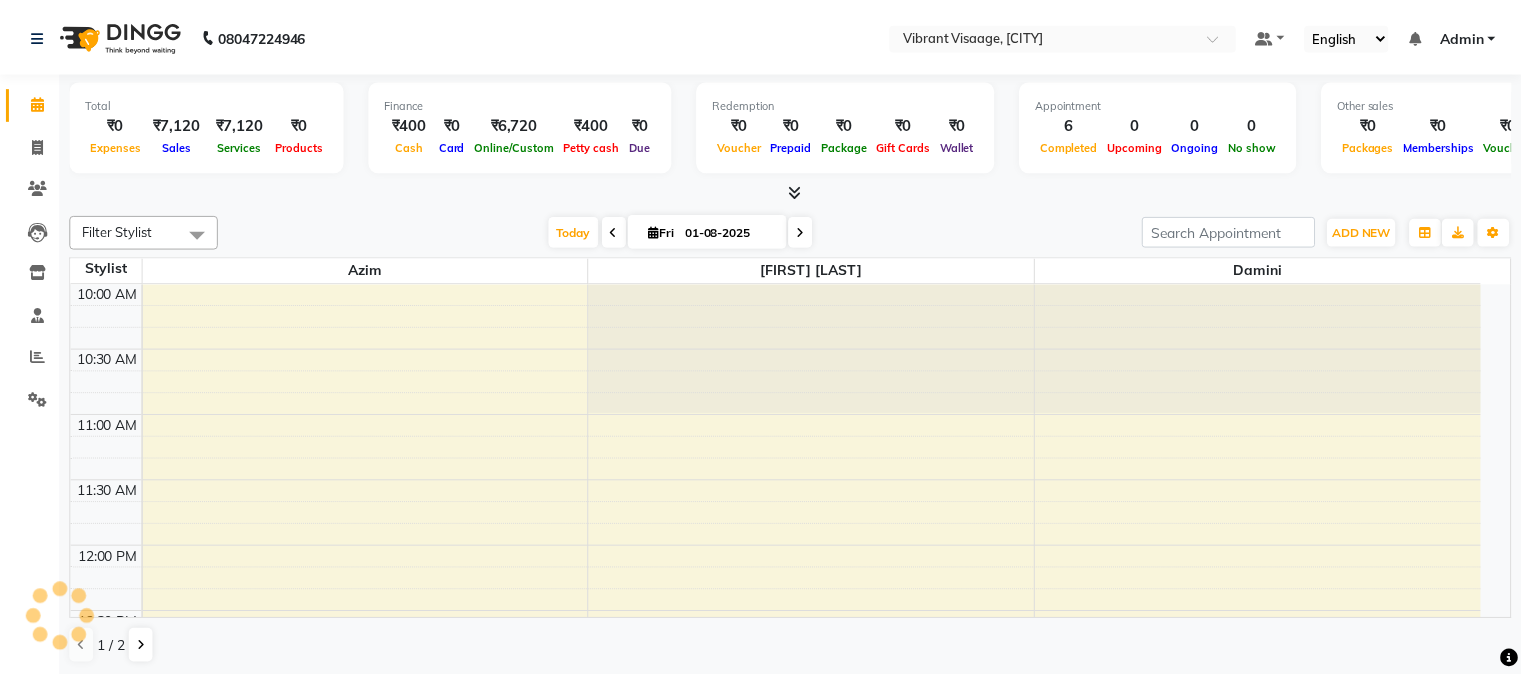 scroll, scrollTop: 0, scrollLeft: 0, axis: both 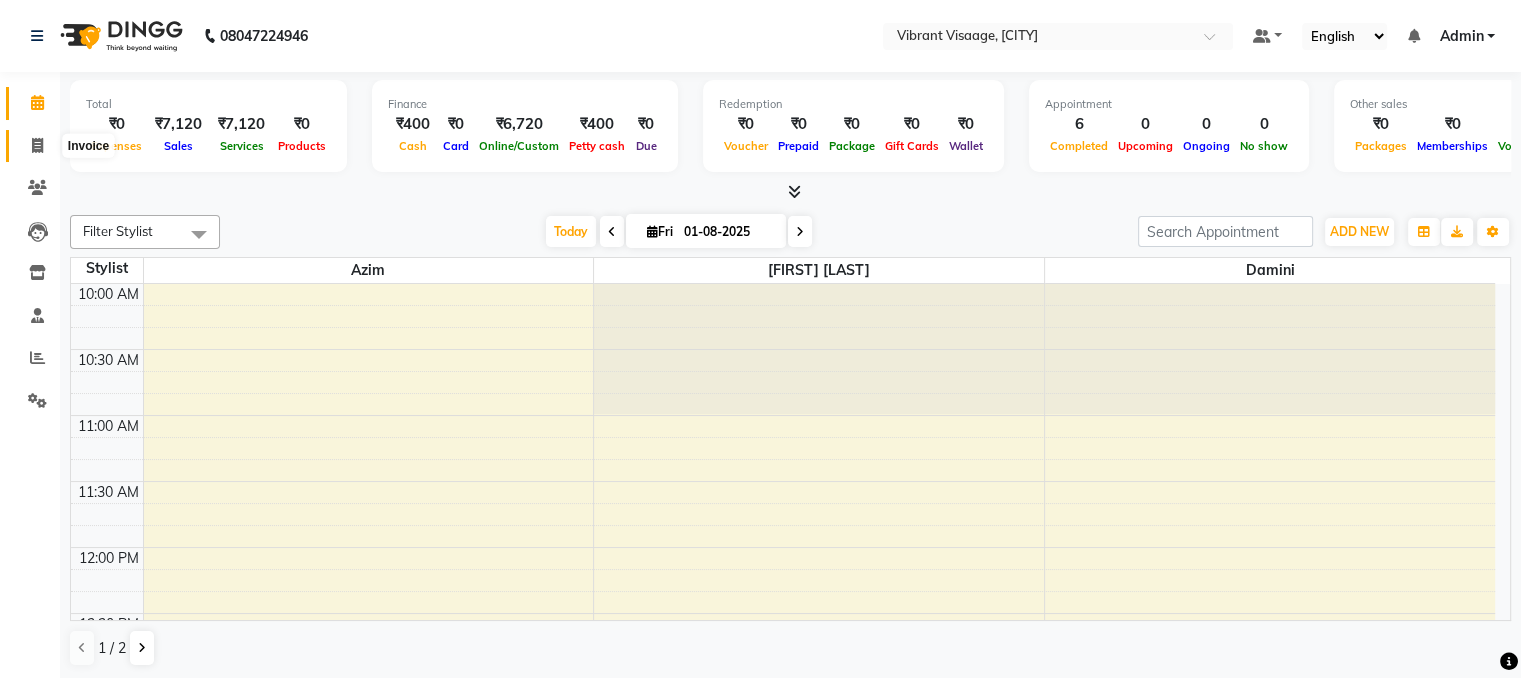click 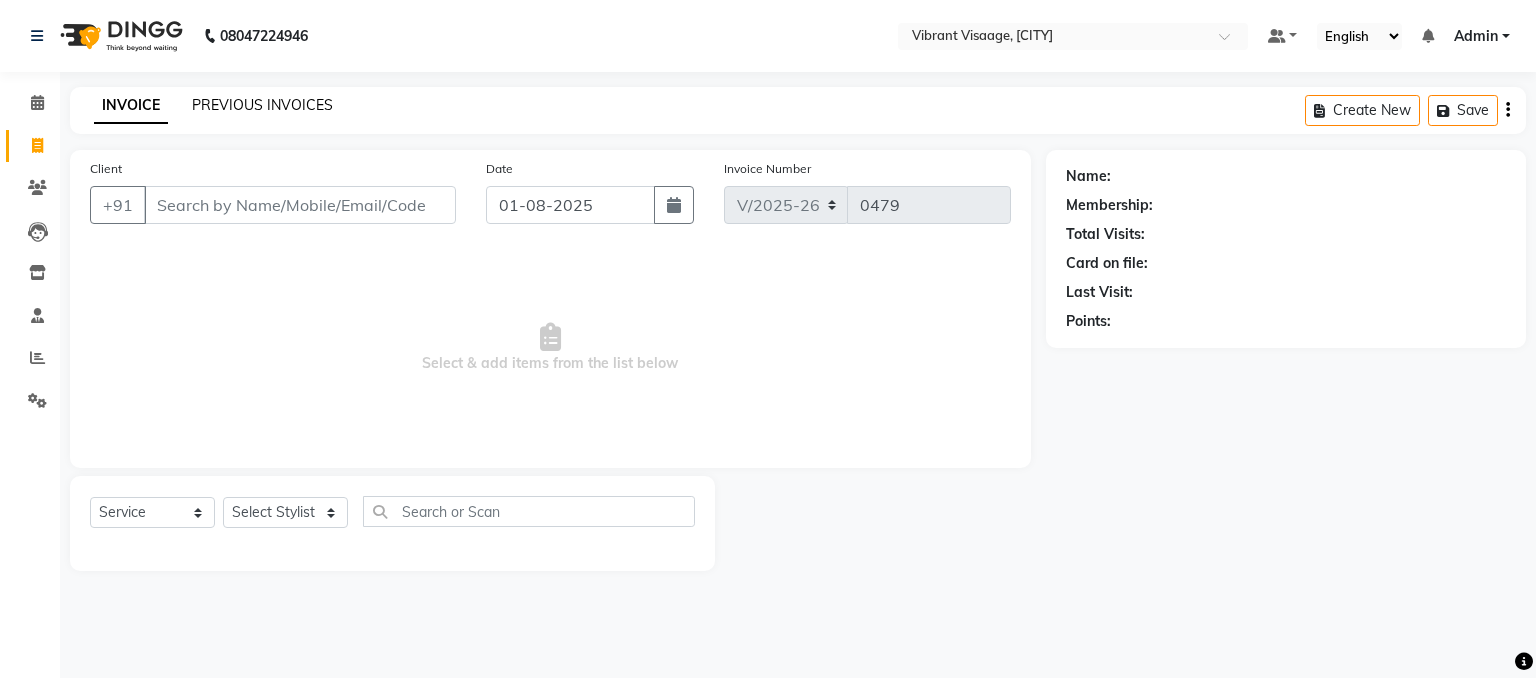 click on "PREVIOUS INVOICES" 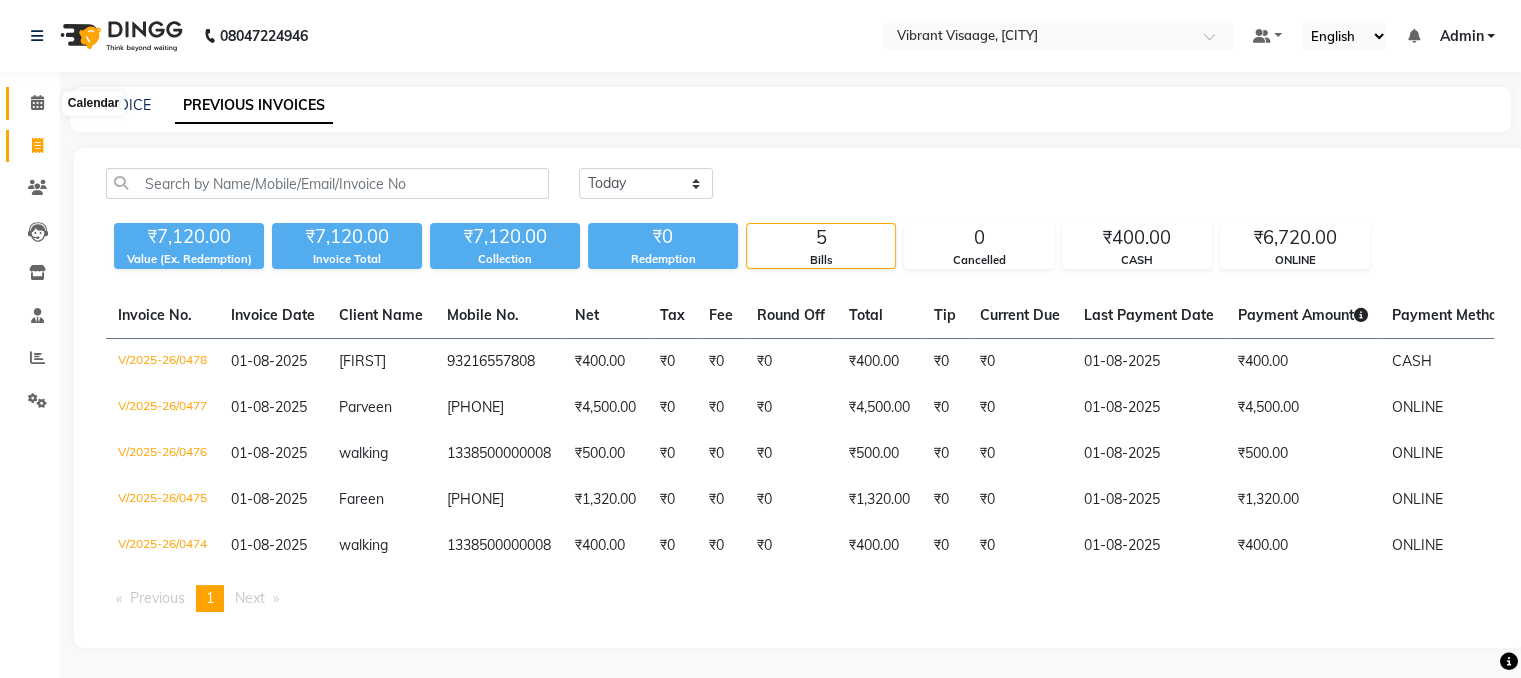 click 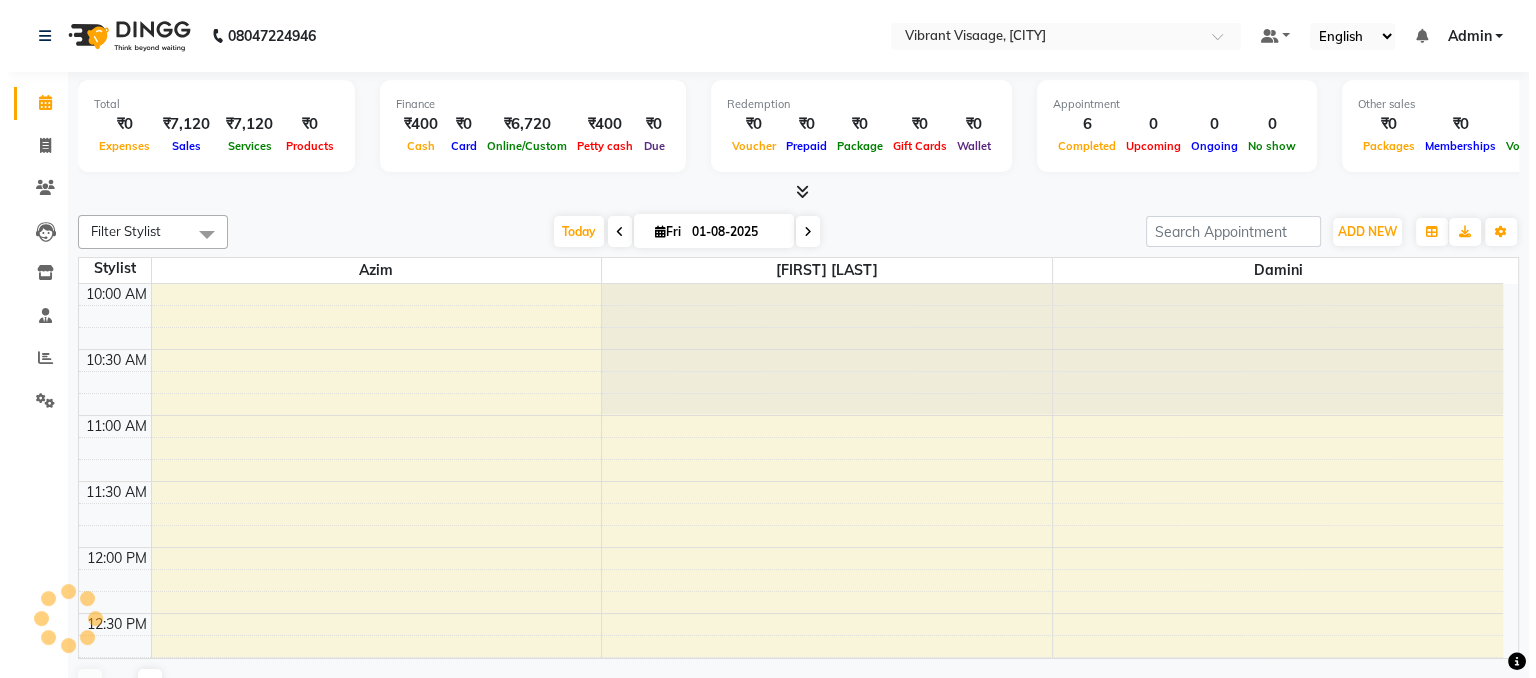 scroll, scrollTop: 0, scrollLeft: 0, axis: both 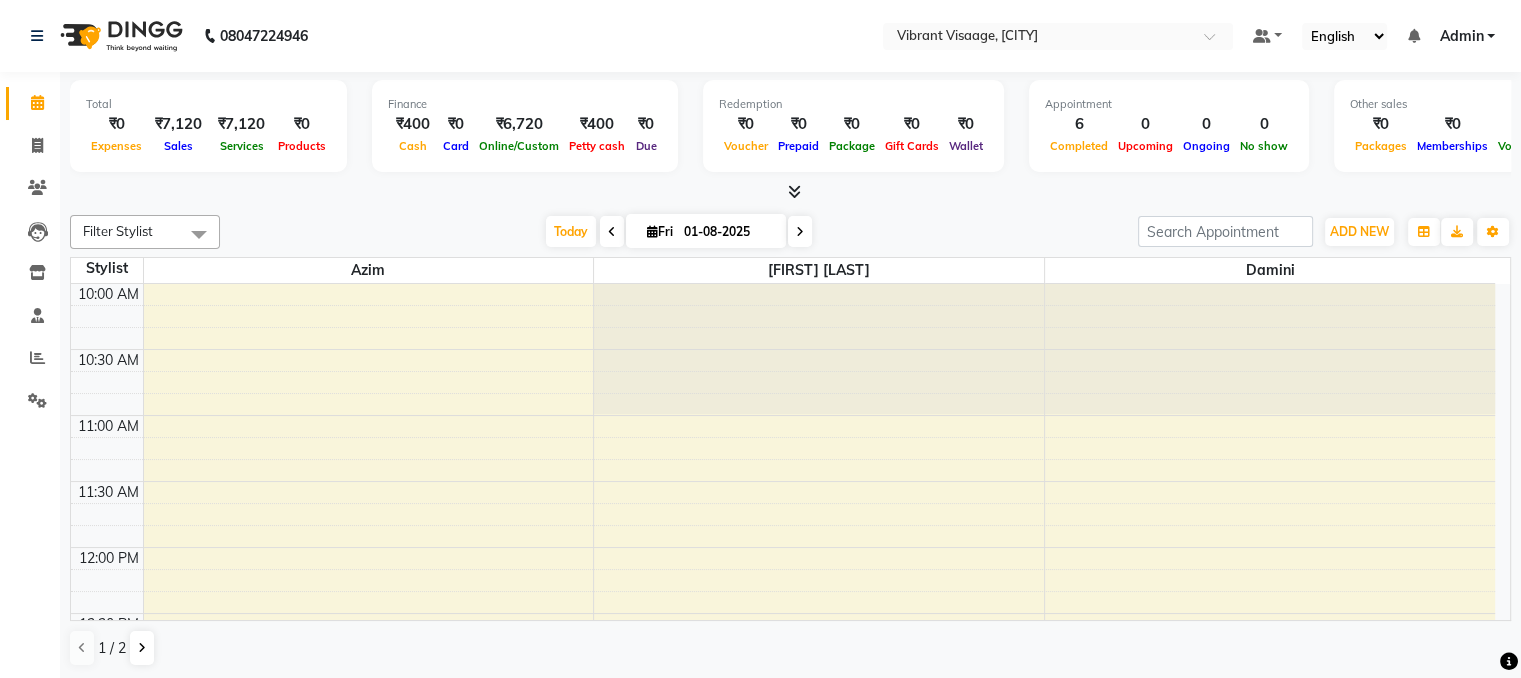 click on "Admin" at bounding box center (1461, 36) 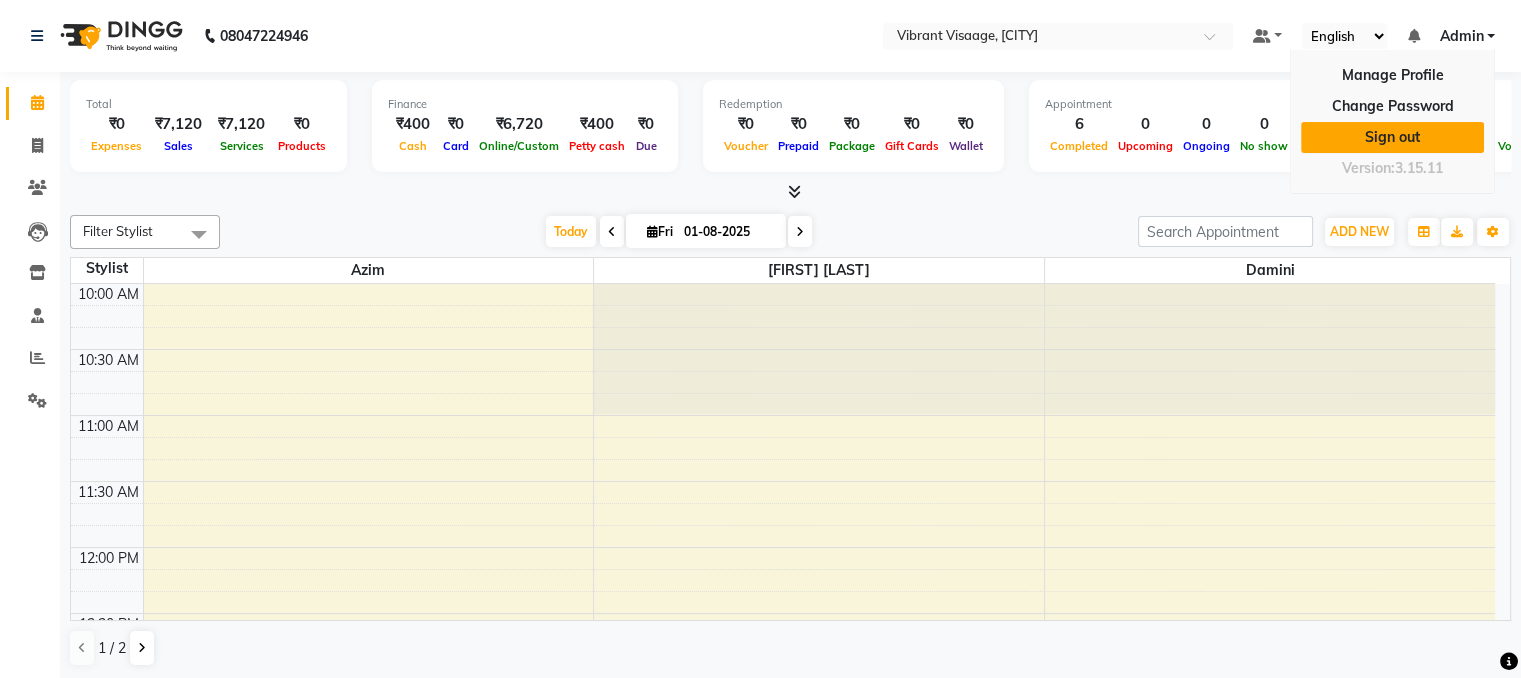 click on "Sign out" at bounding box center (1392, 137) 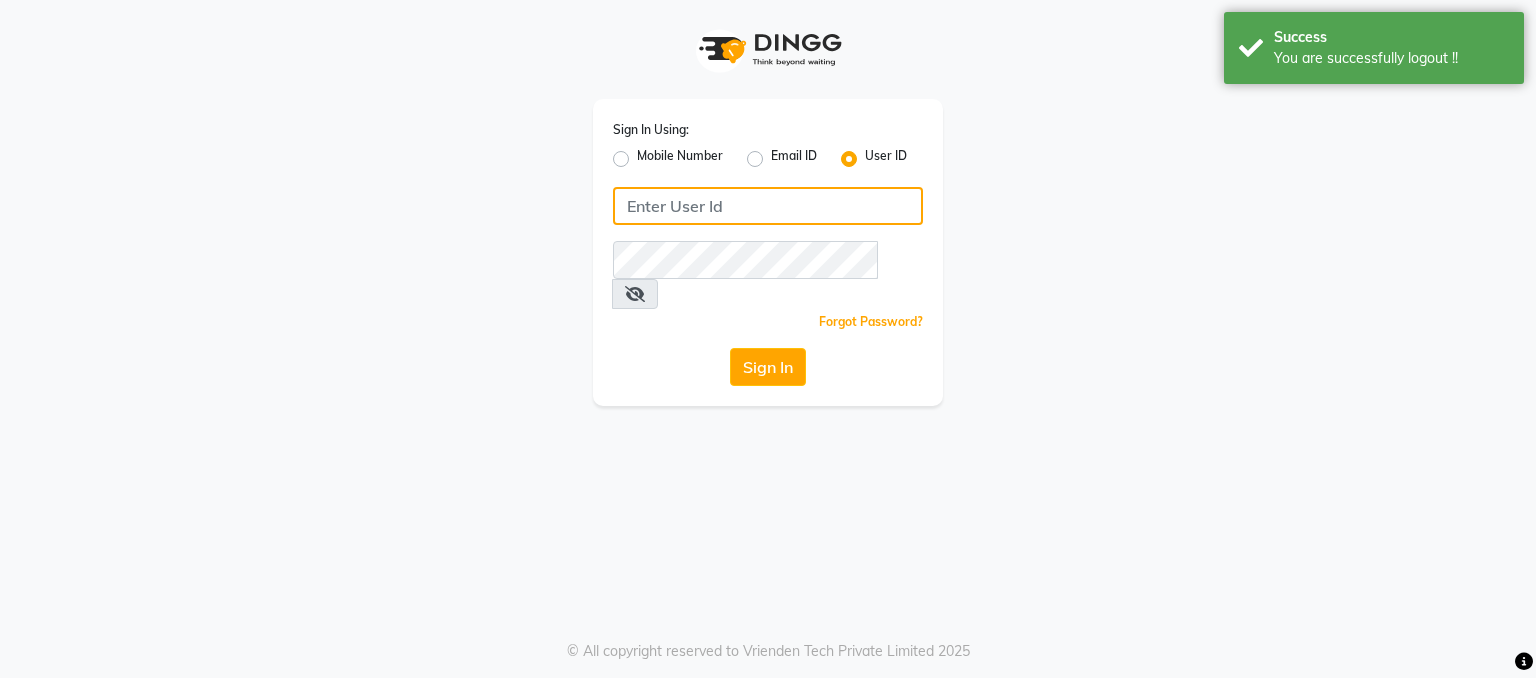 click 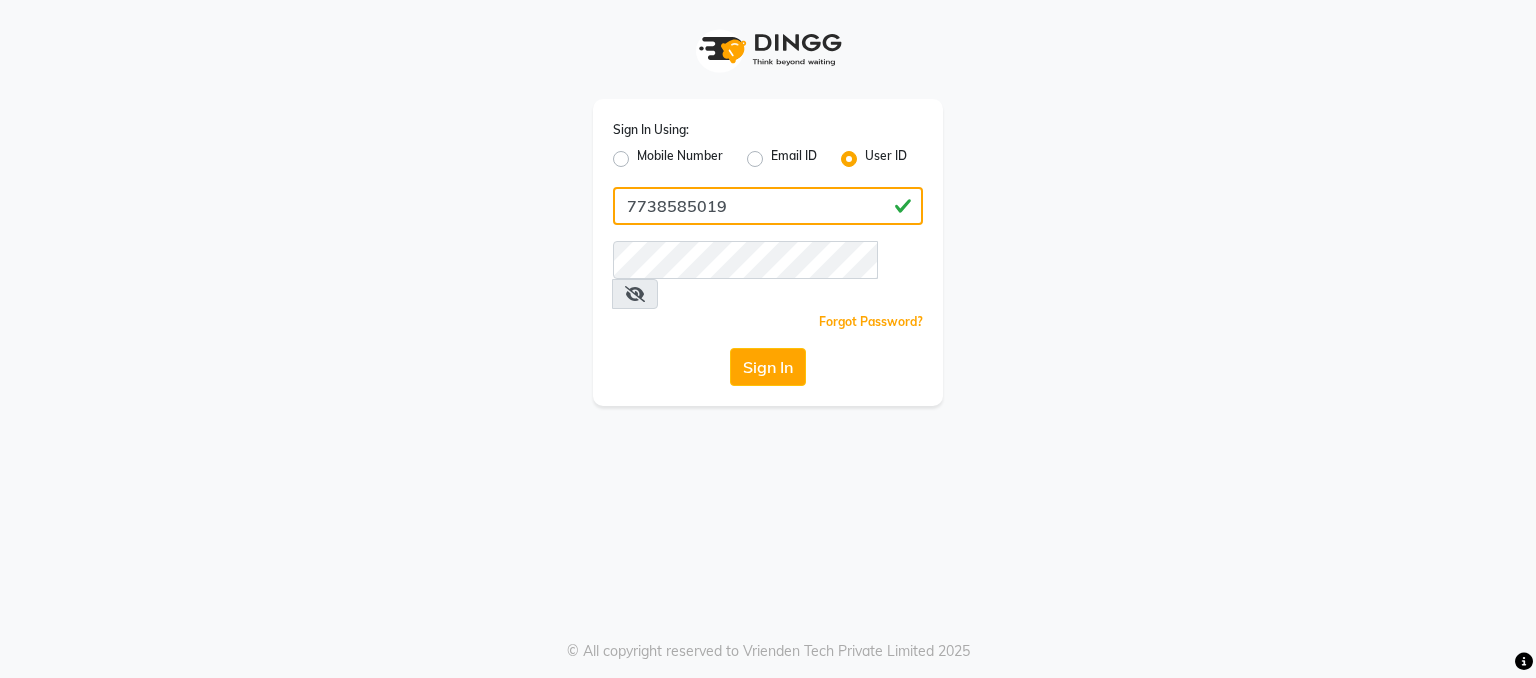 type on "7738585019" 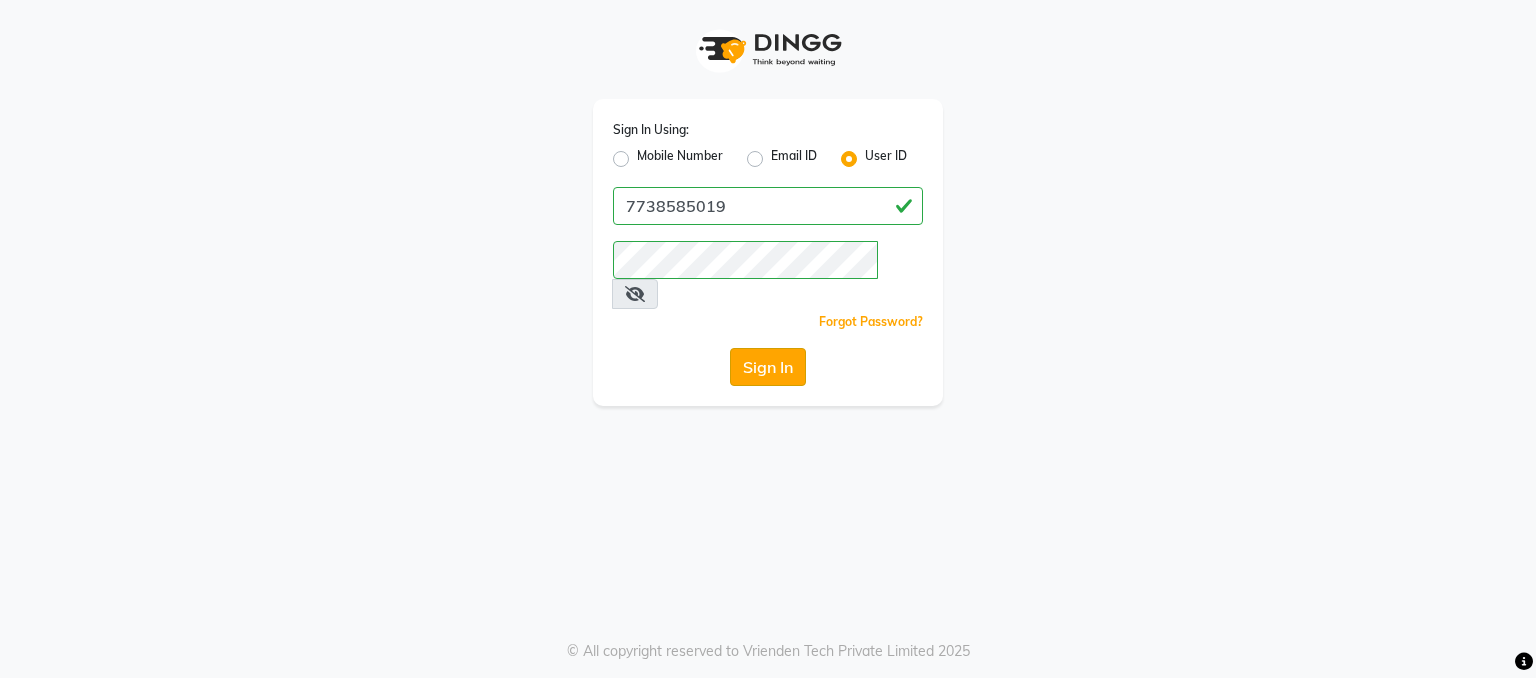 click on "Sign In" 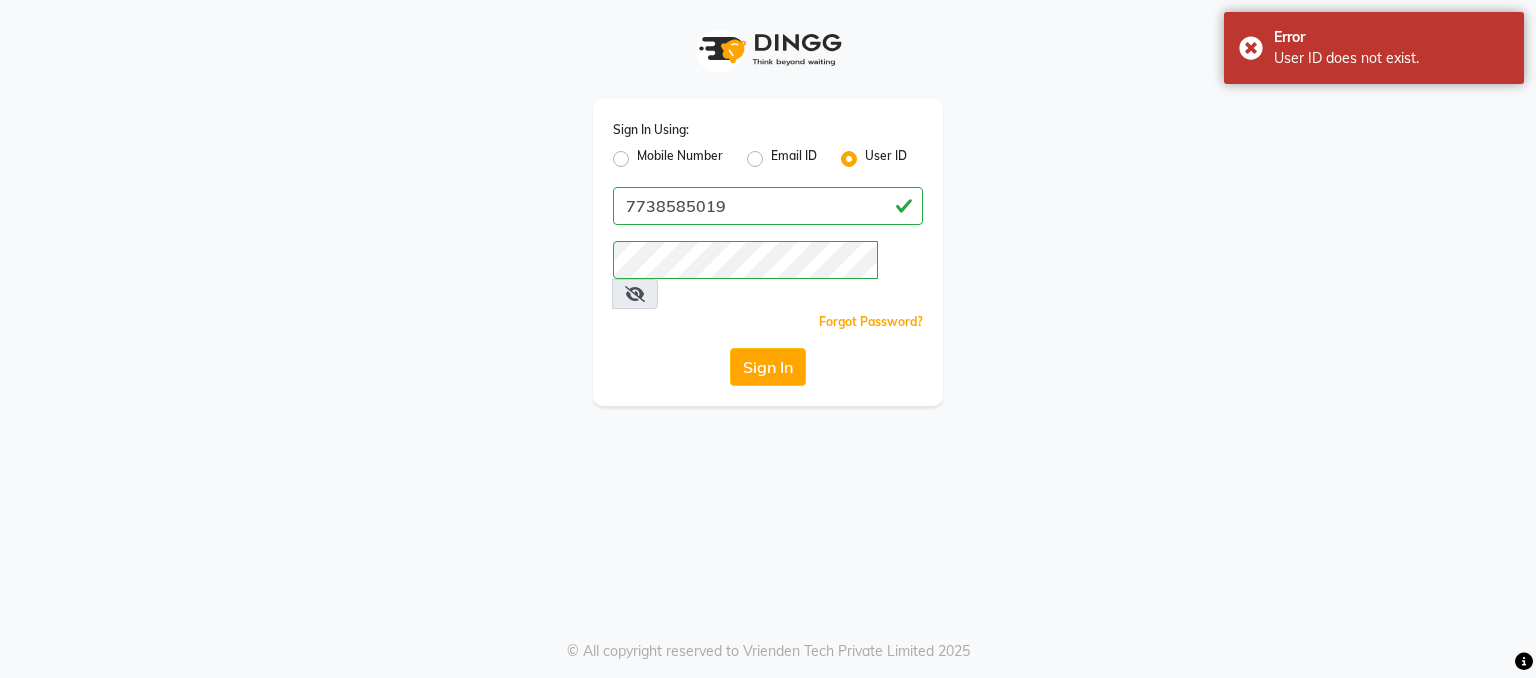 click at bounding box center (635, 294) 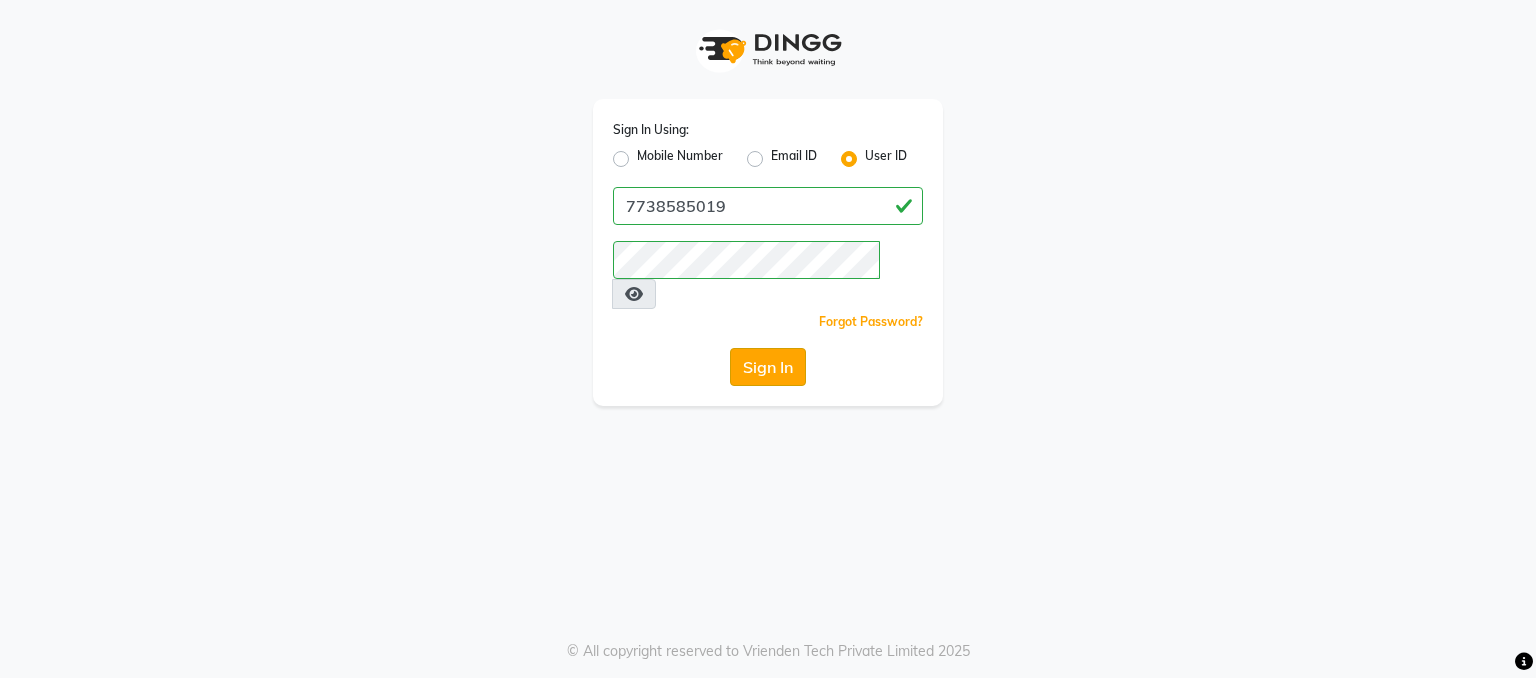click on "Sign In" 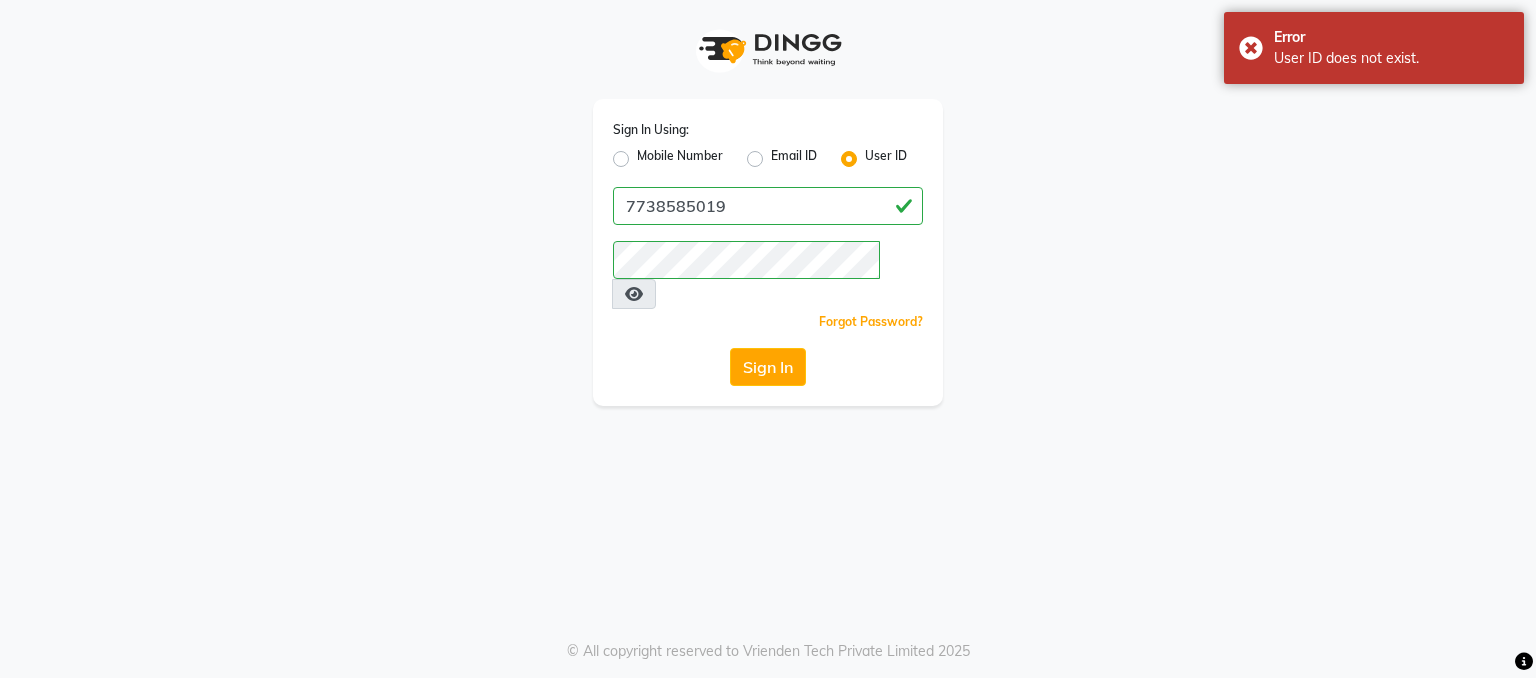 click on "Mobile Number" 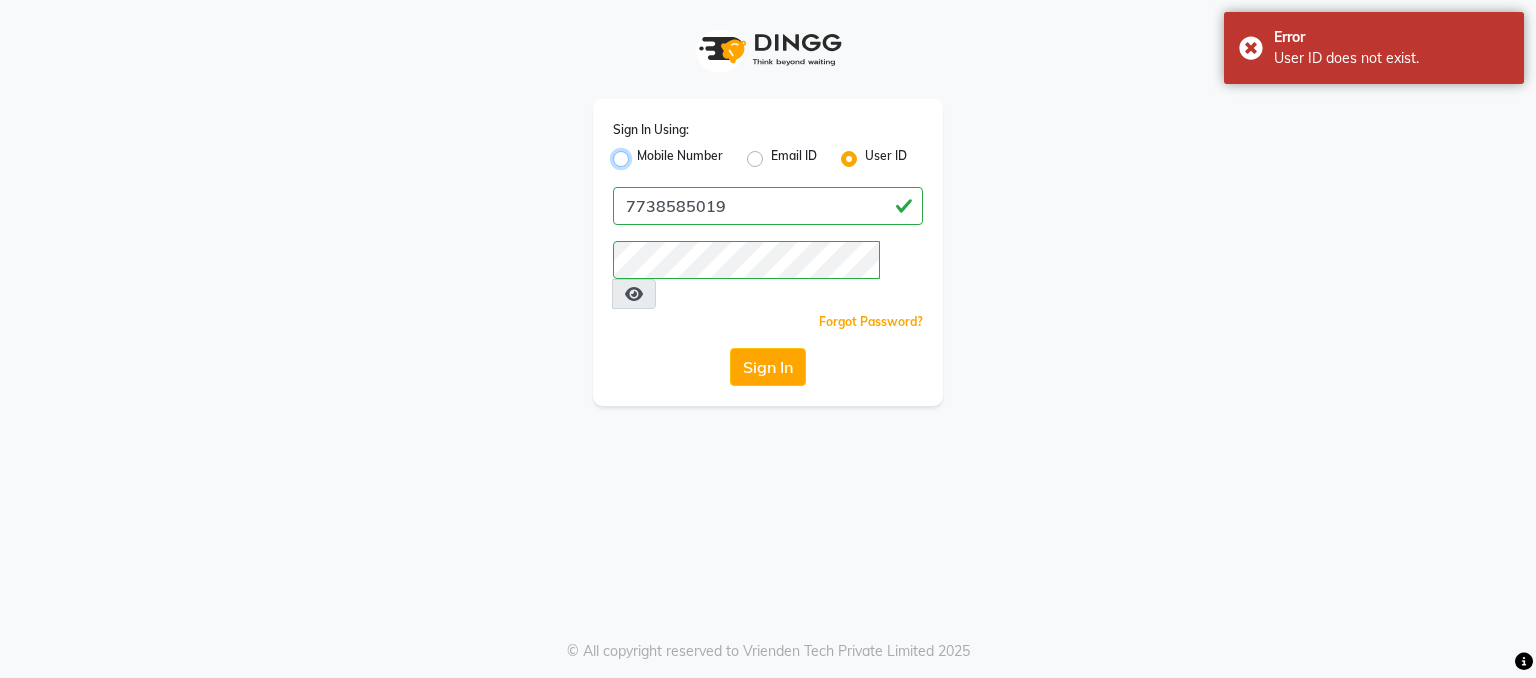 click on "Mobile Number" at bounding box center [643, 153] 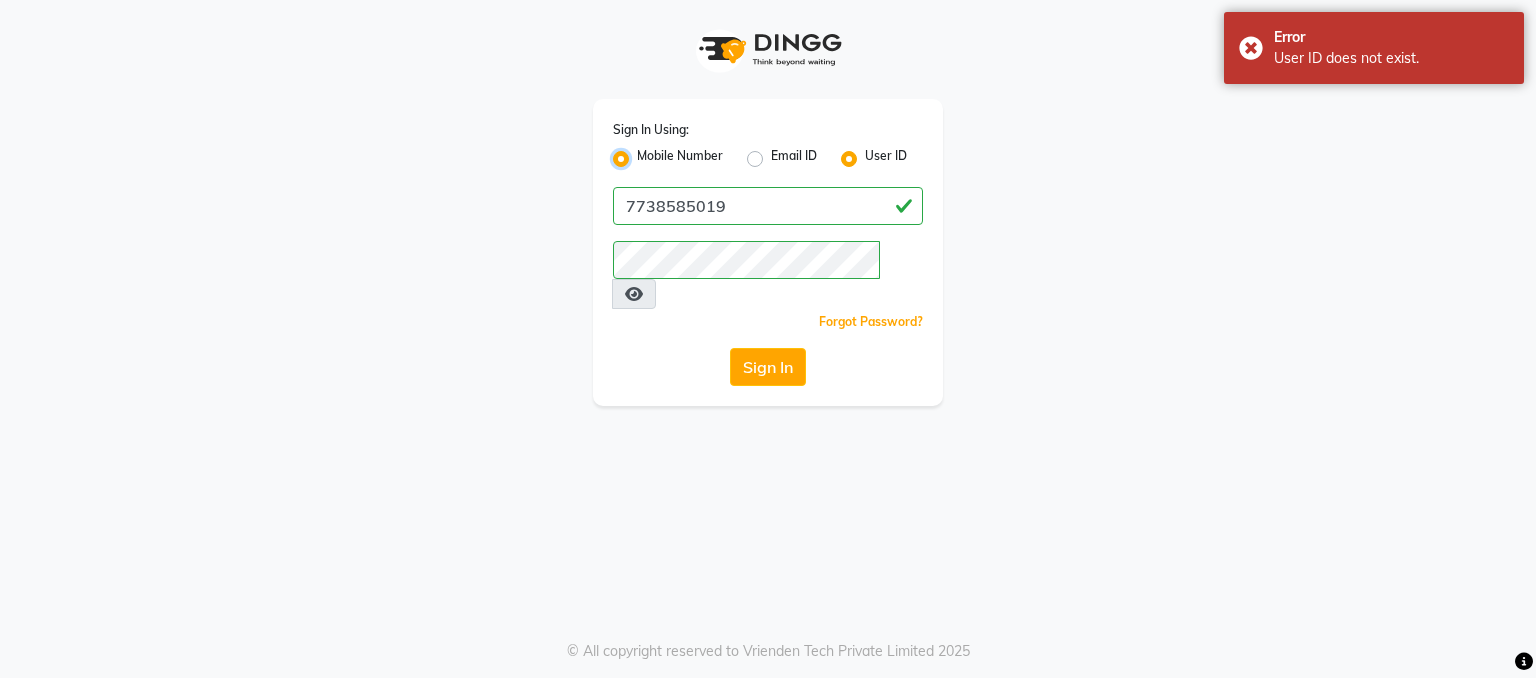 radio on "false" 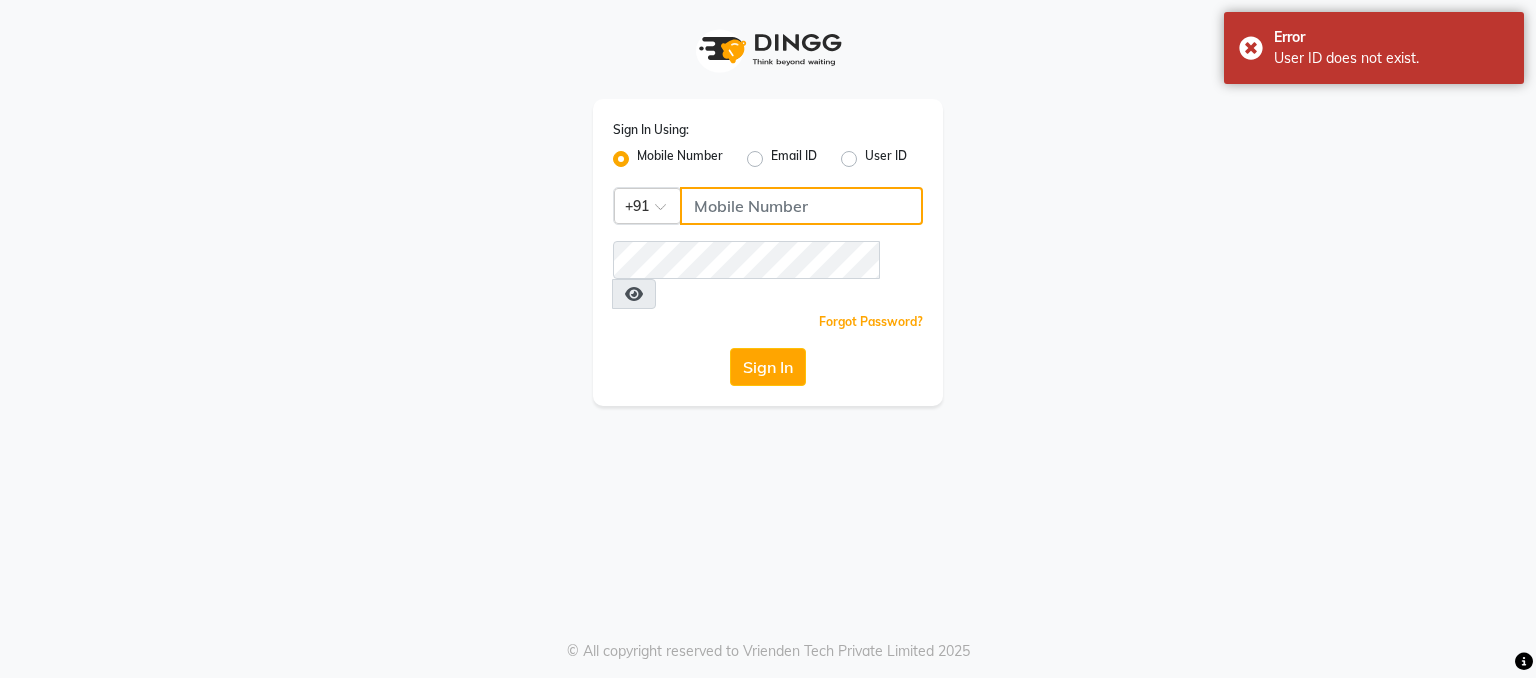 click 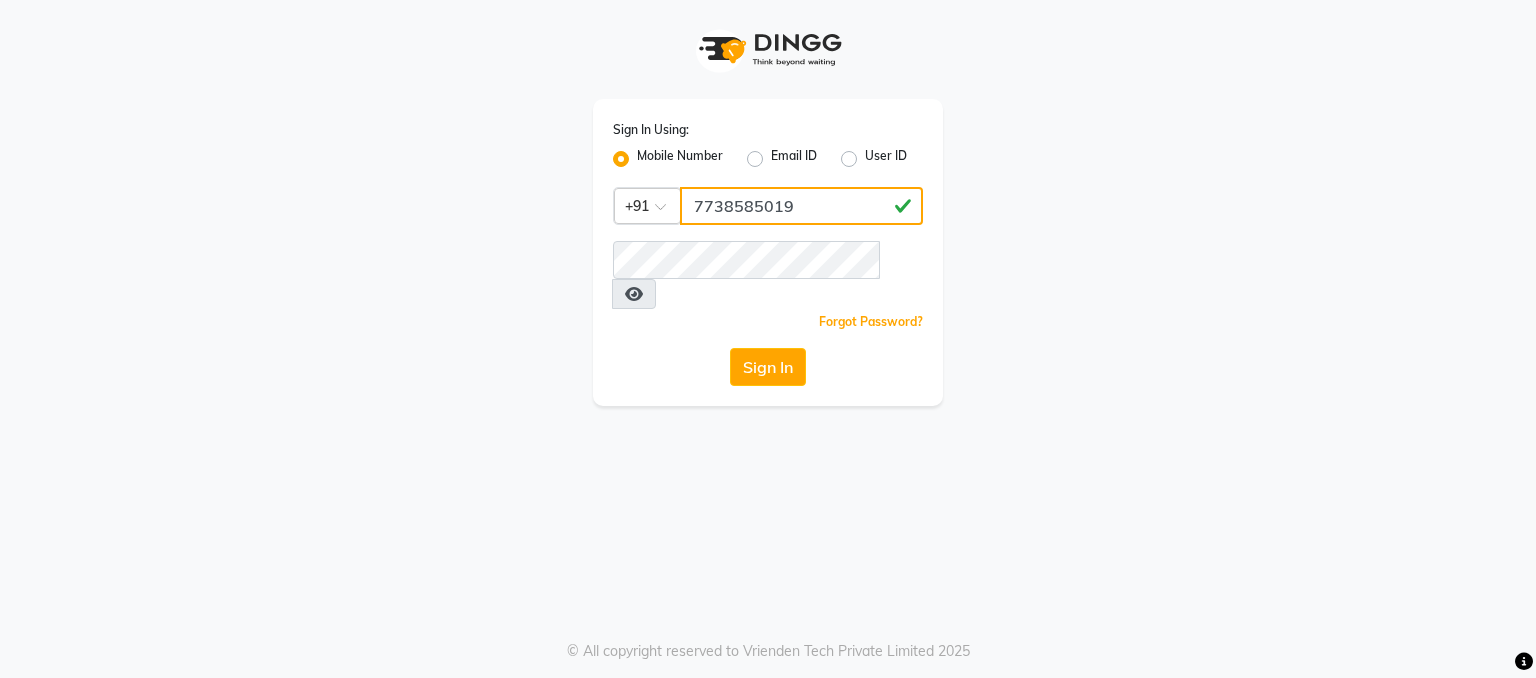 type on "7738585019" 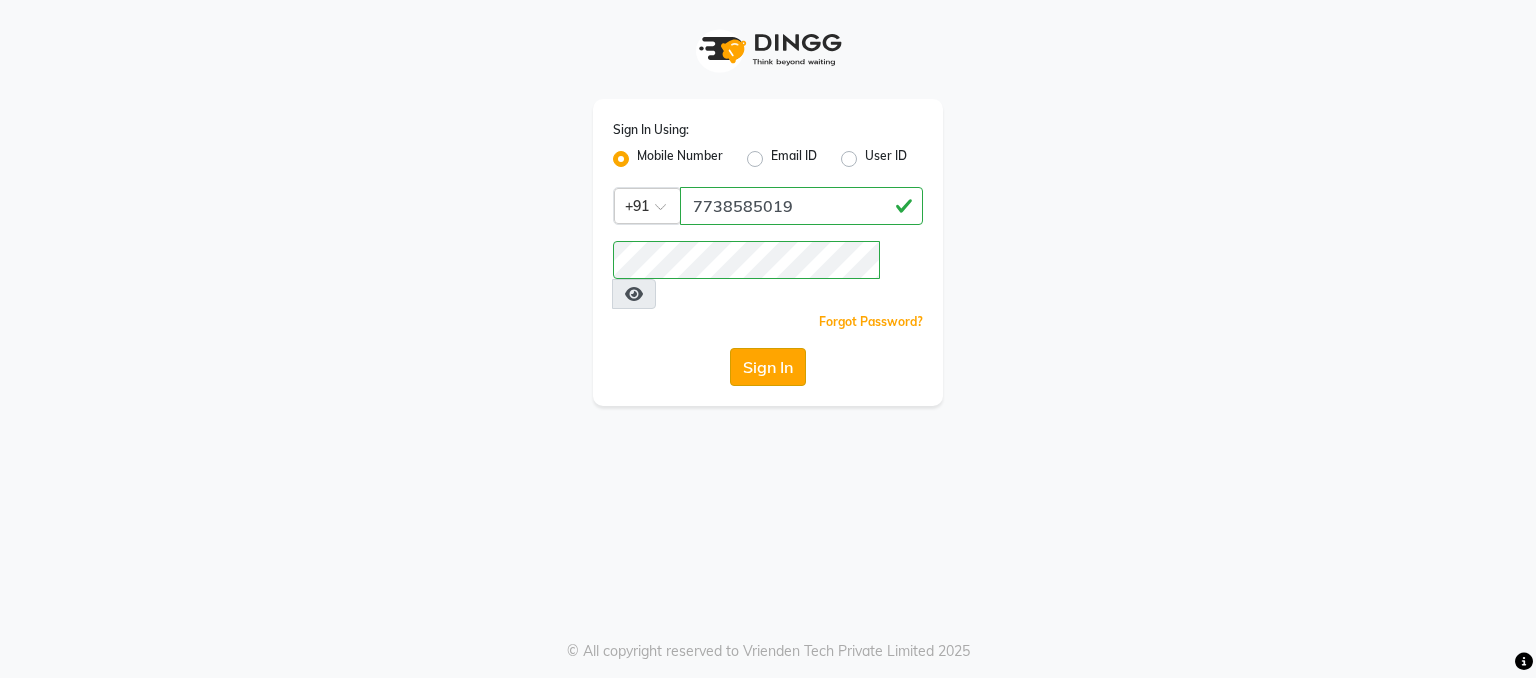 click on "Sign In" 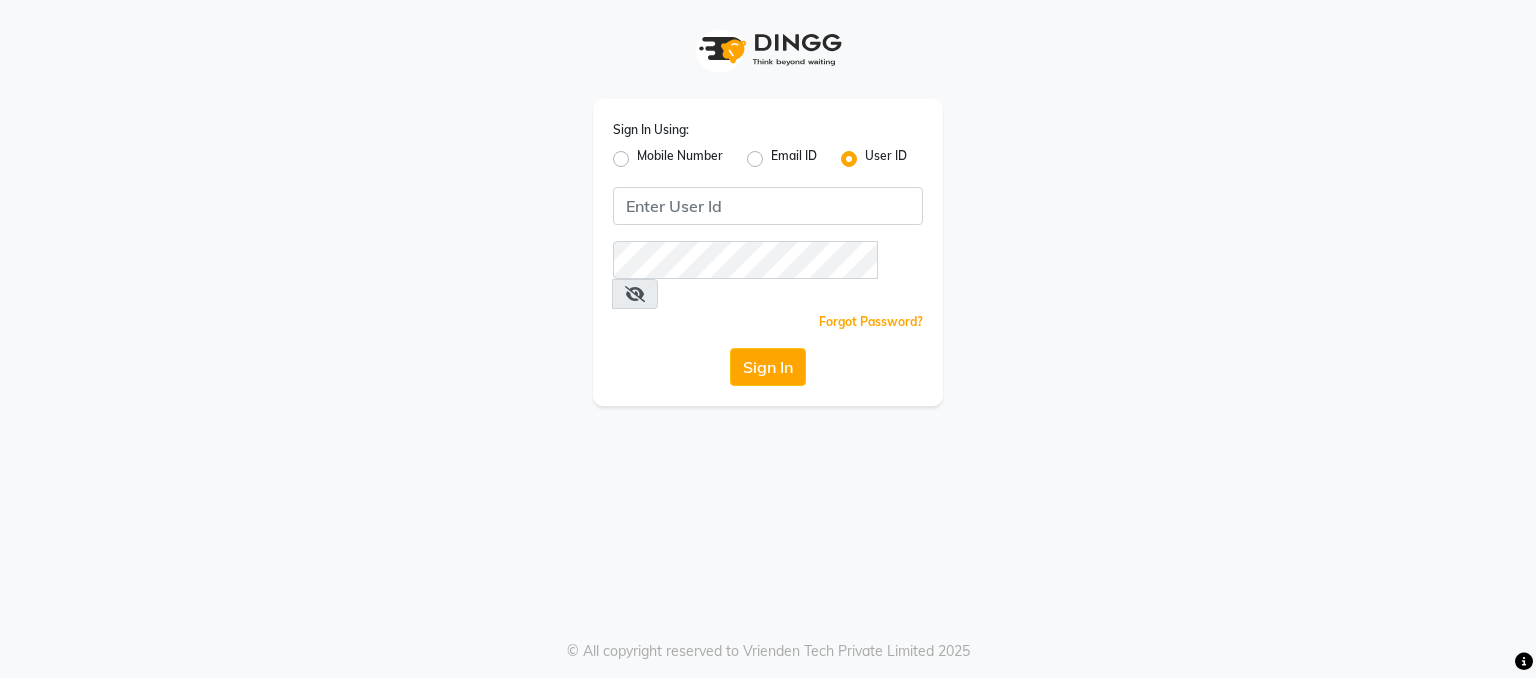 scroll, scrollTop: 0, scrollLeft: 0, axis: both 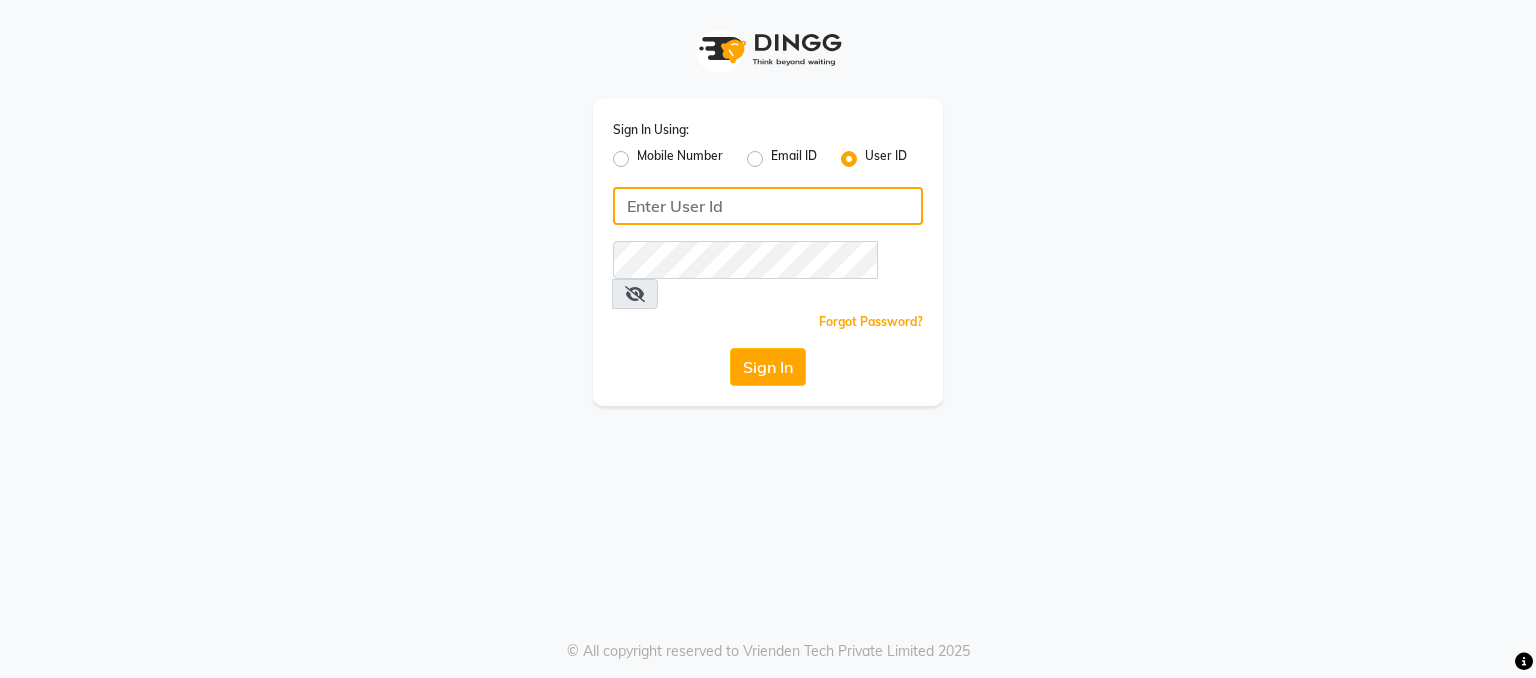 click 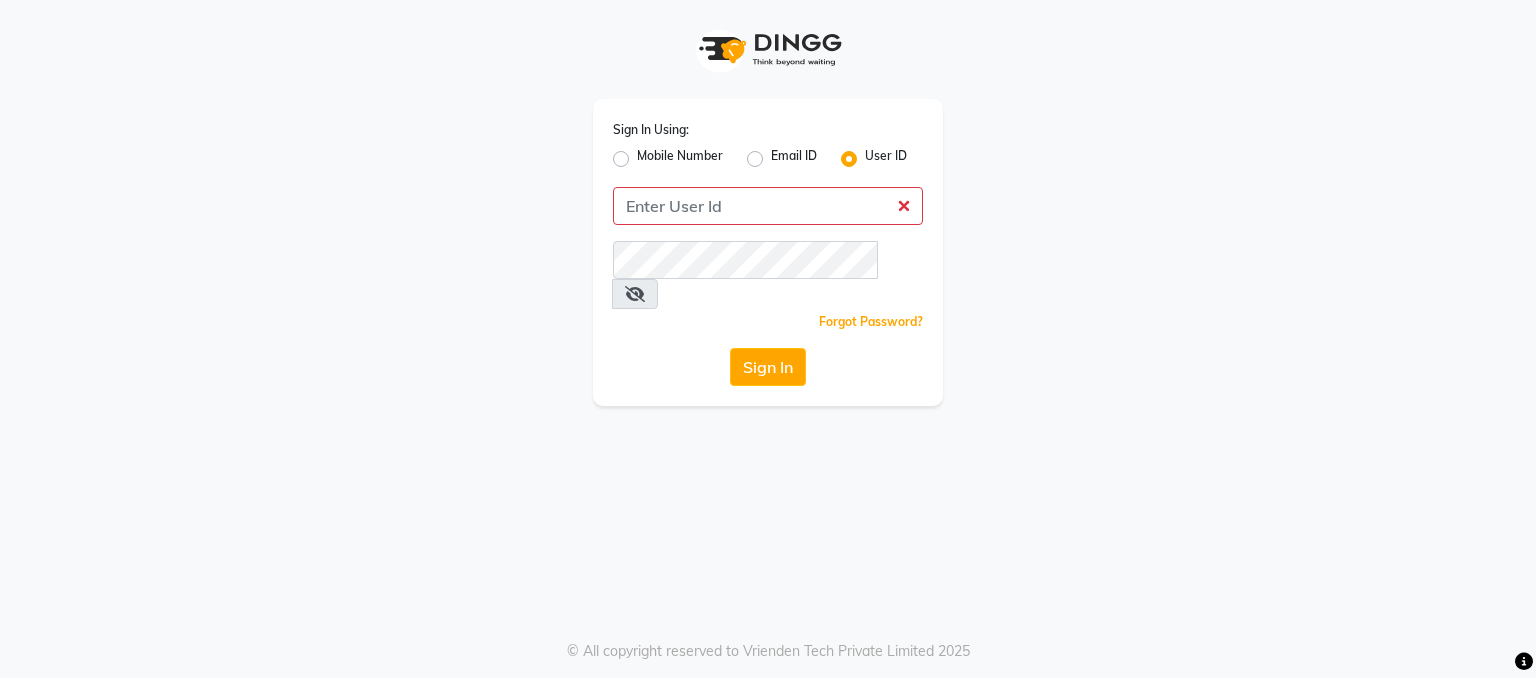 click on "Mobile Number" 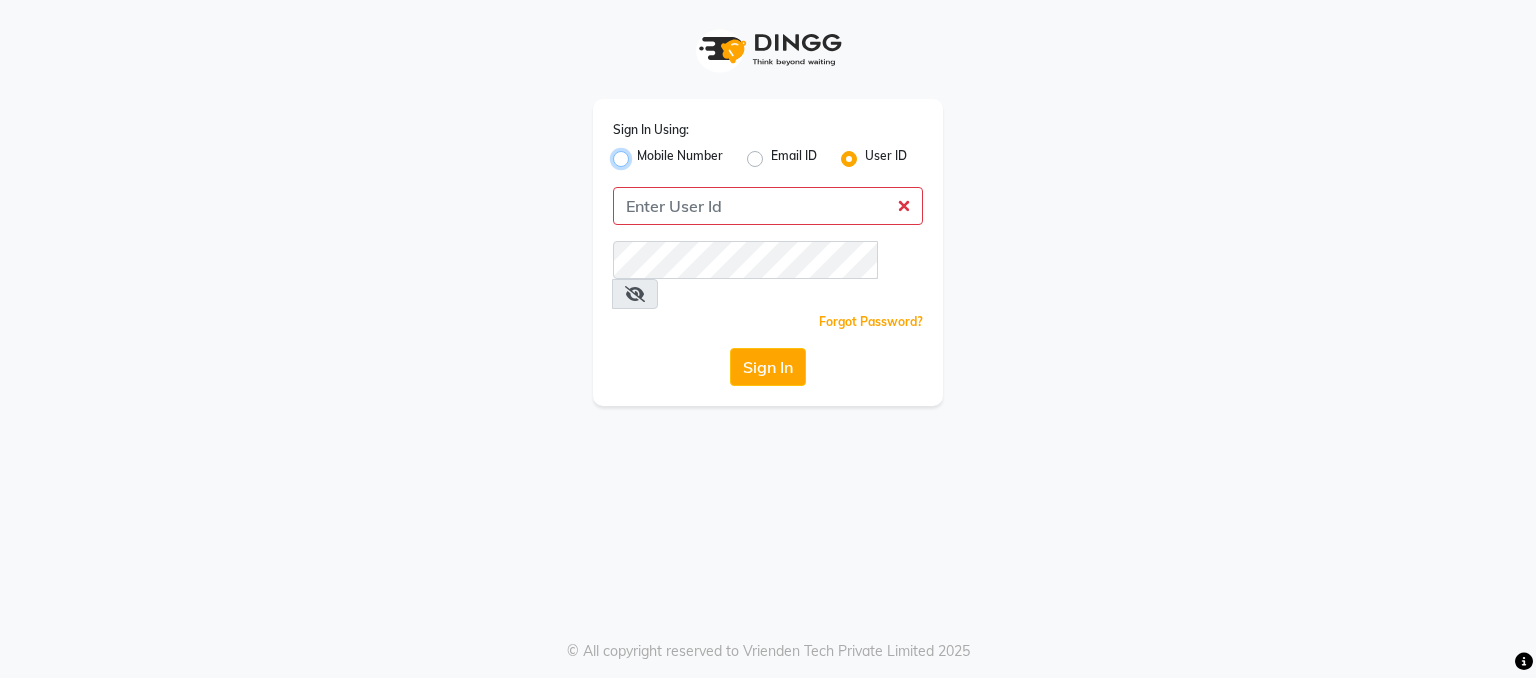click on "Mobile Number" at bounding box center (643, 153) 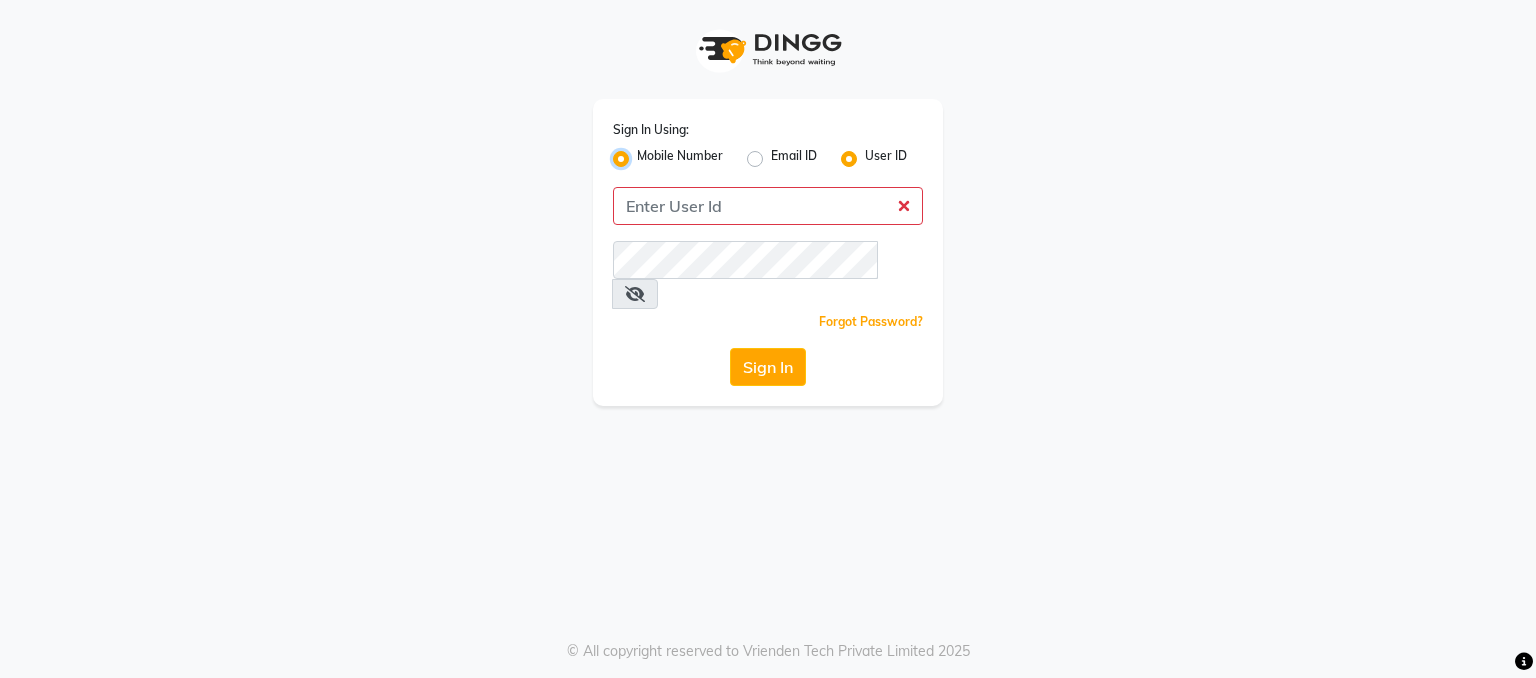 radio on "false" 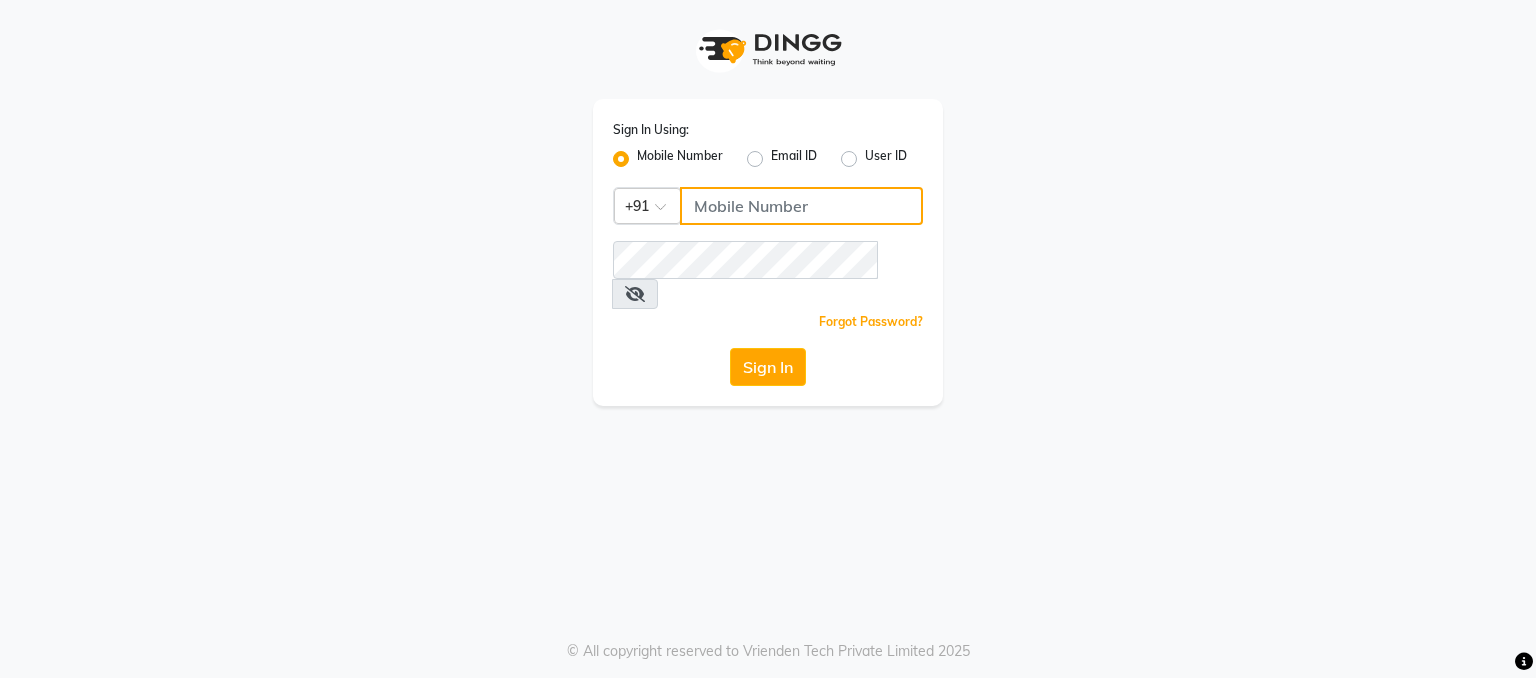 click 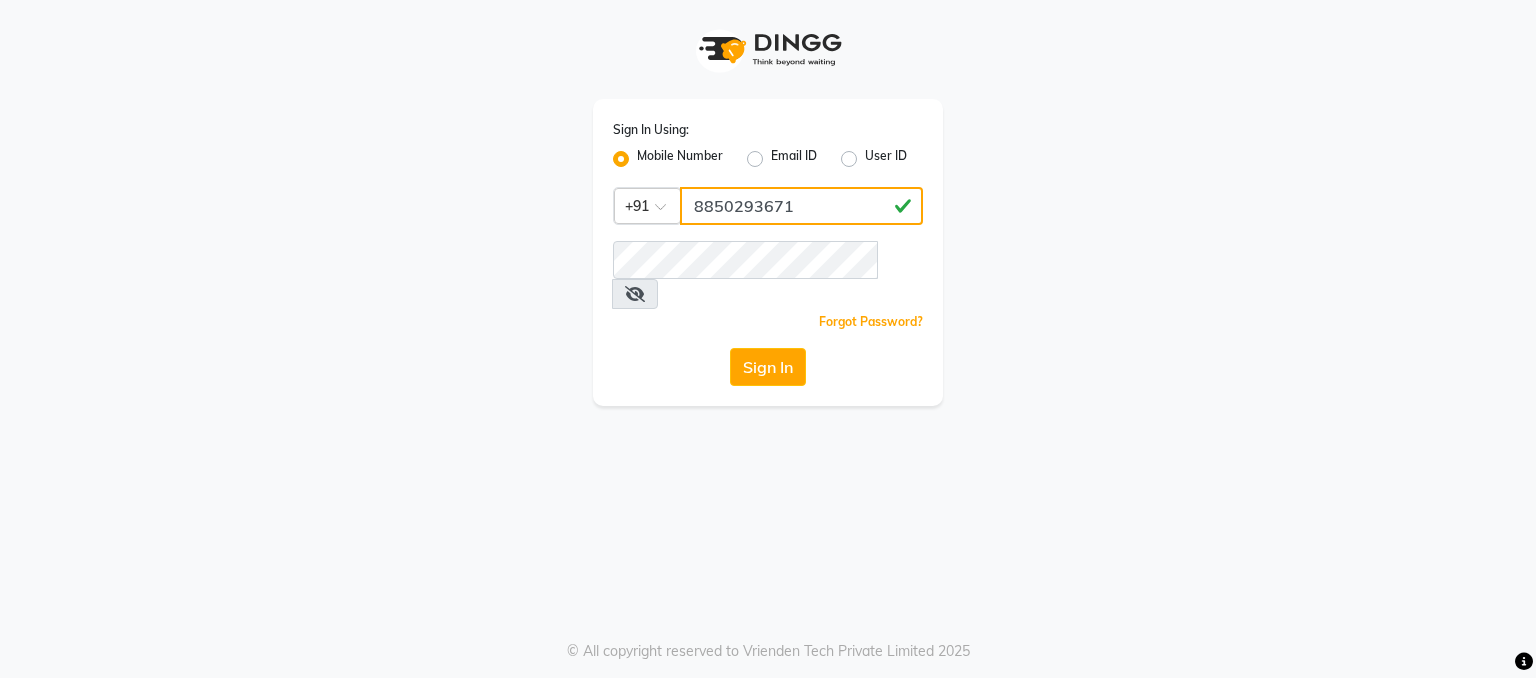 type on "8850293671" 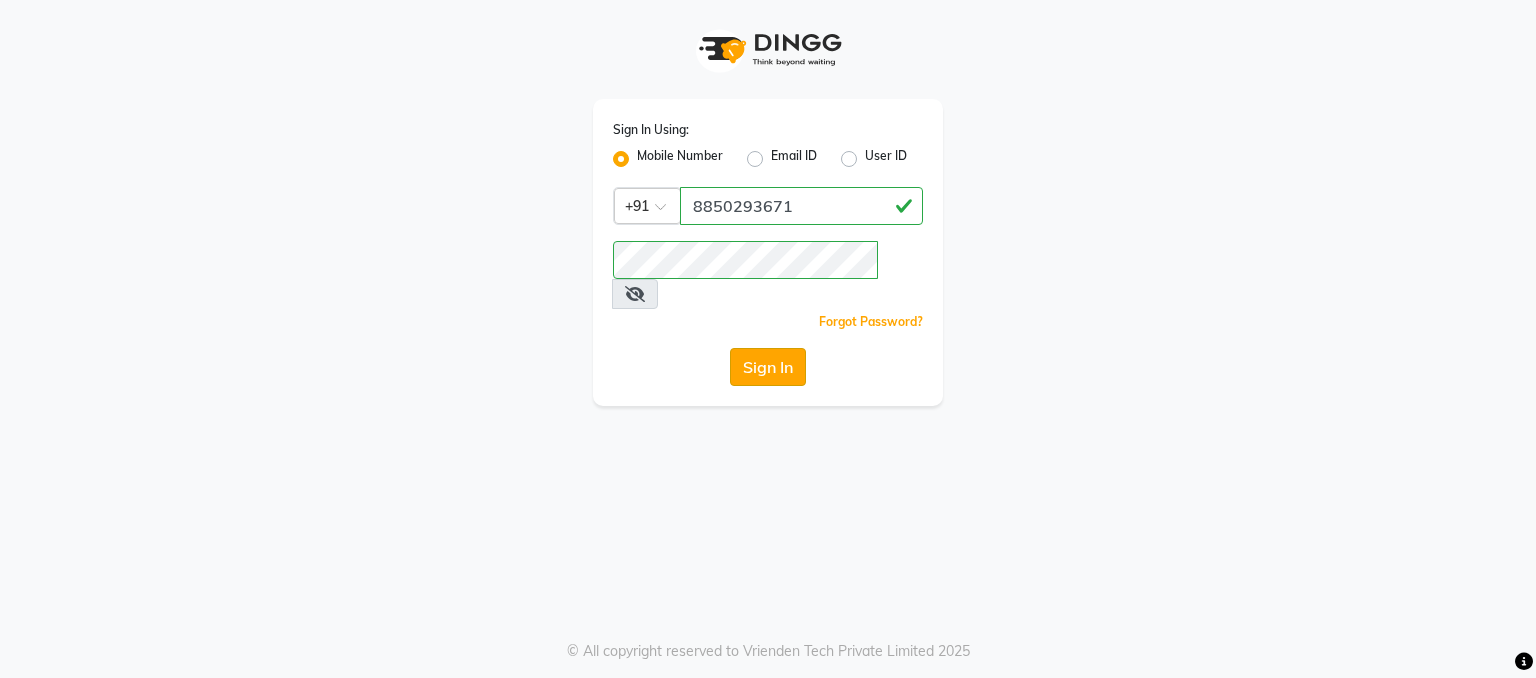 click on "Sign In" 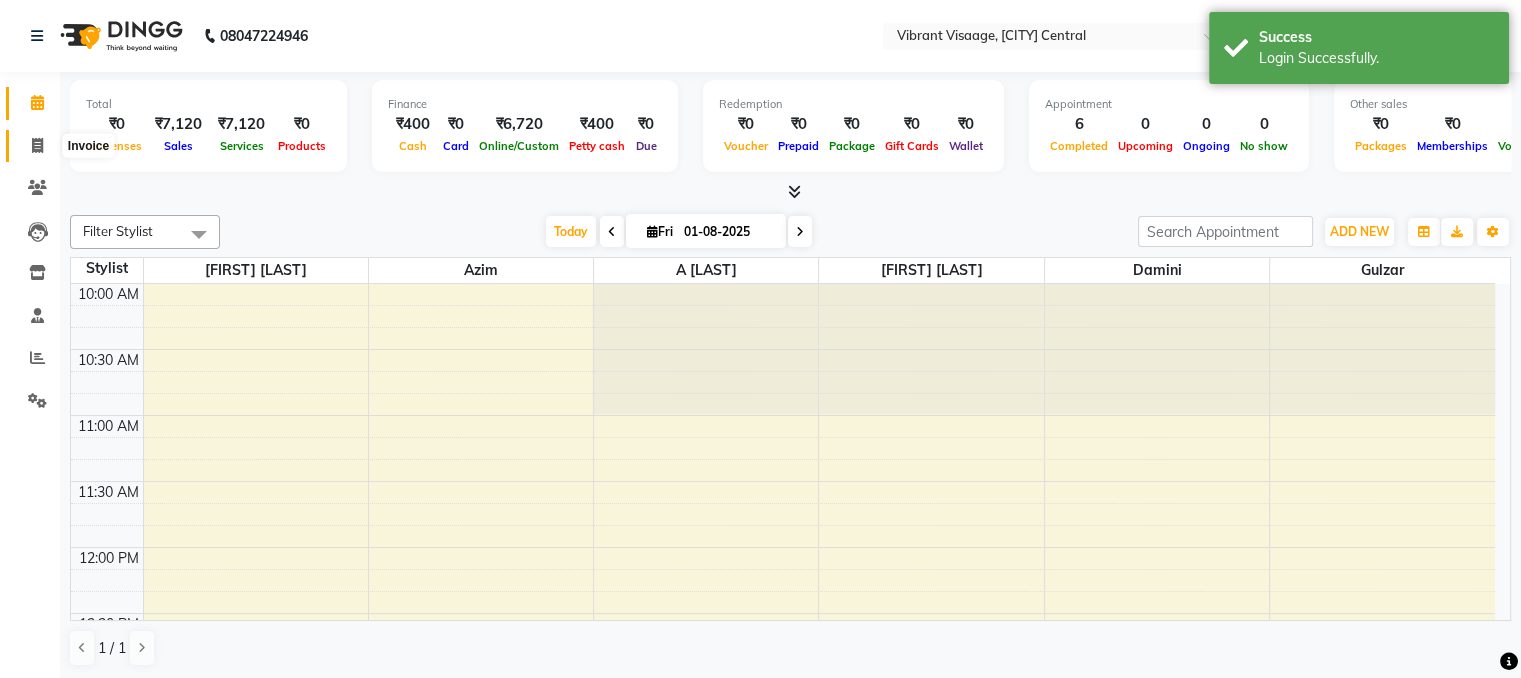 click 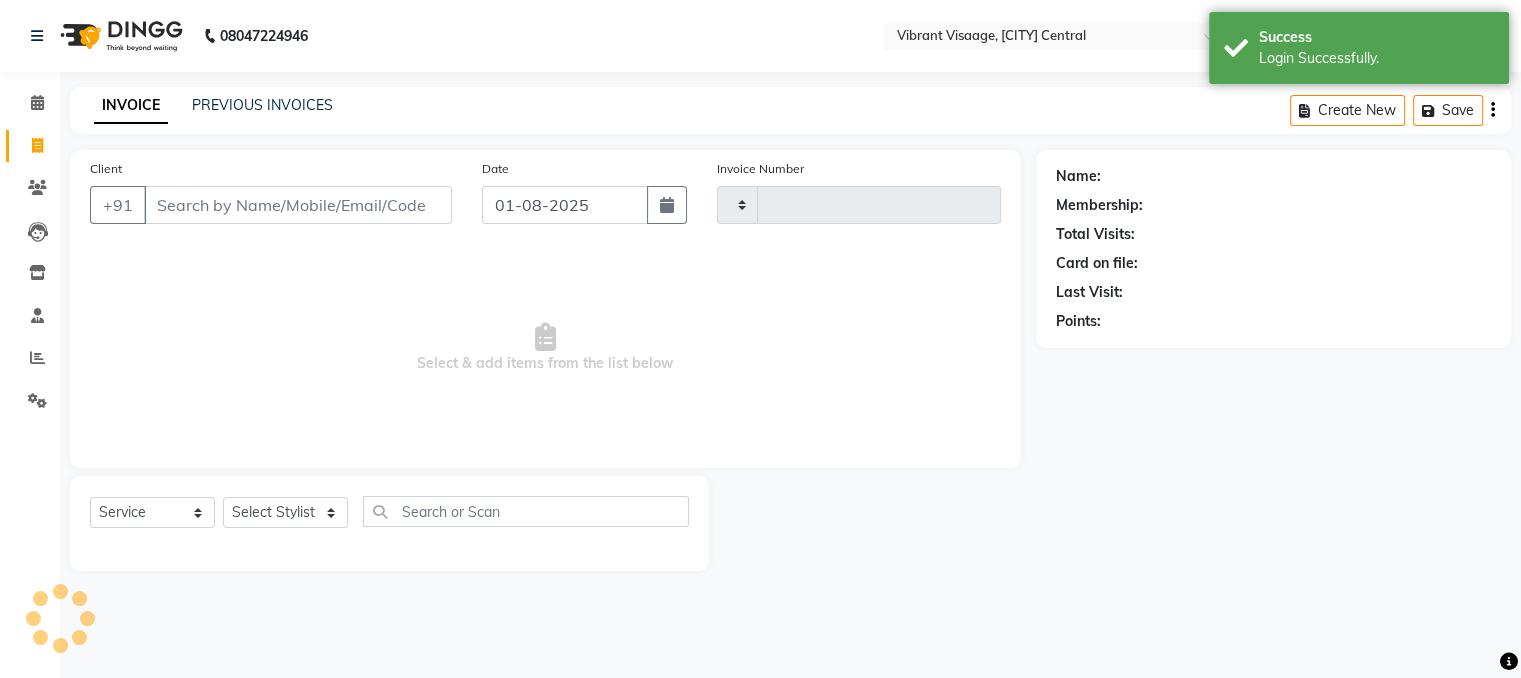 type on "0479" 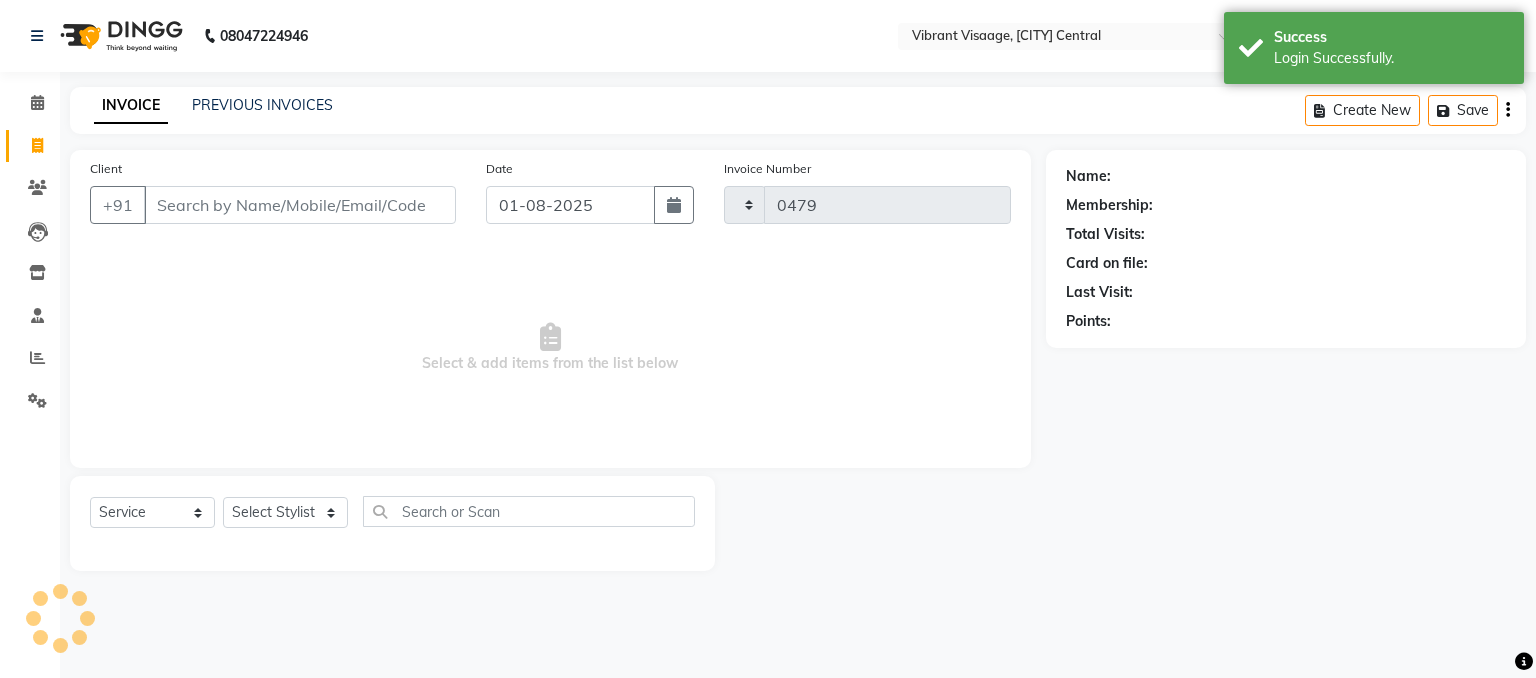 select on "7649" 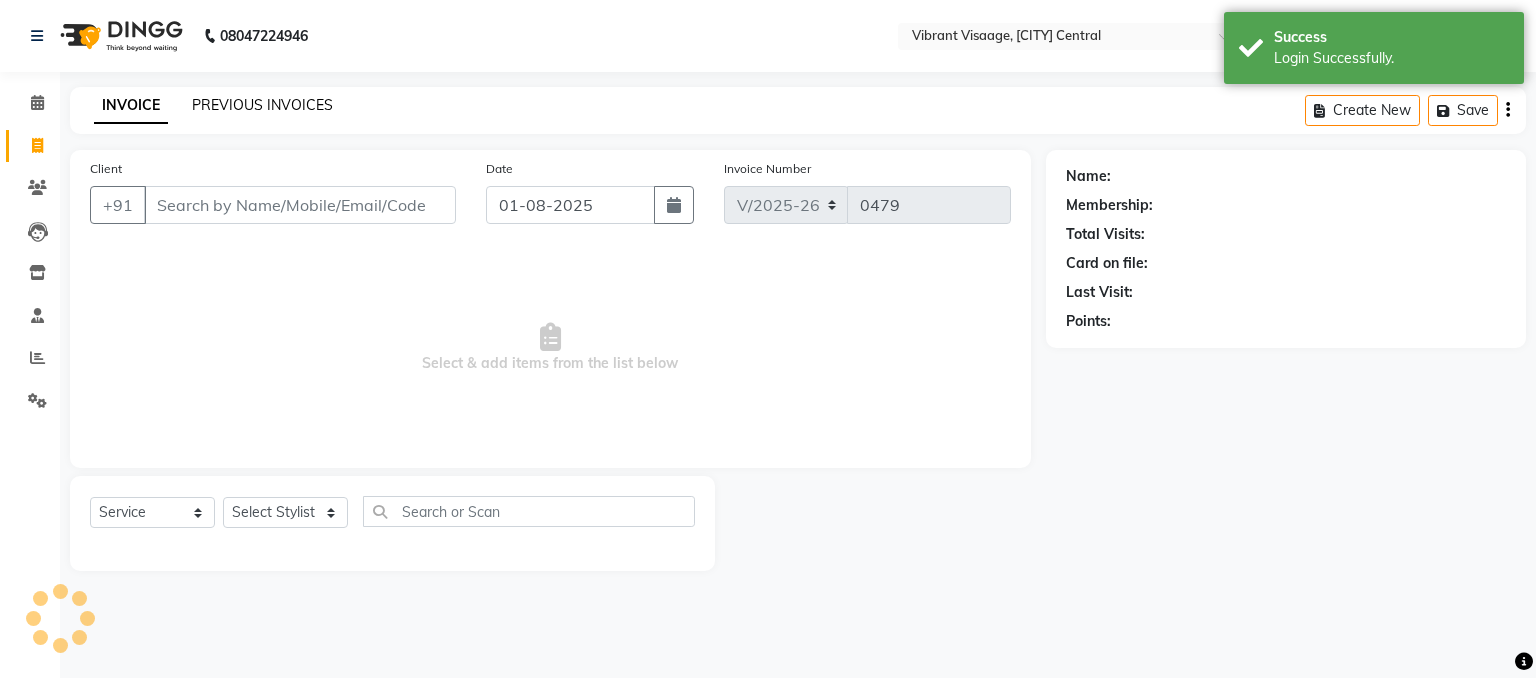 click on "PREVIOUS INVOICES" 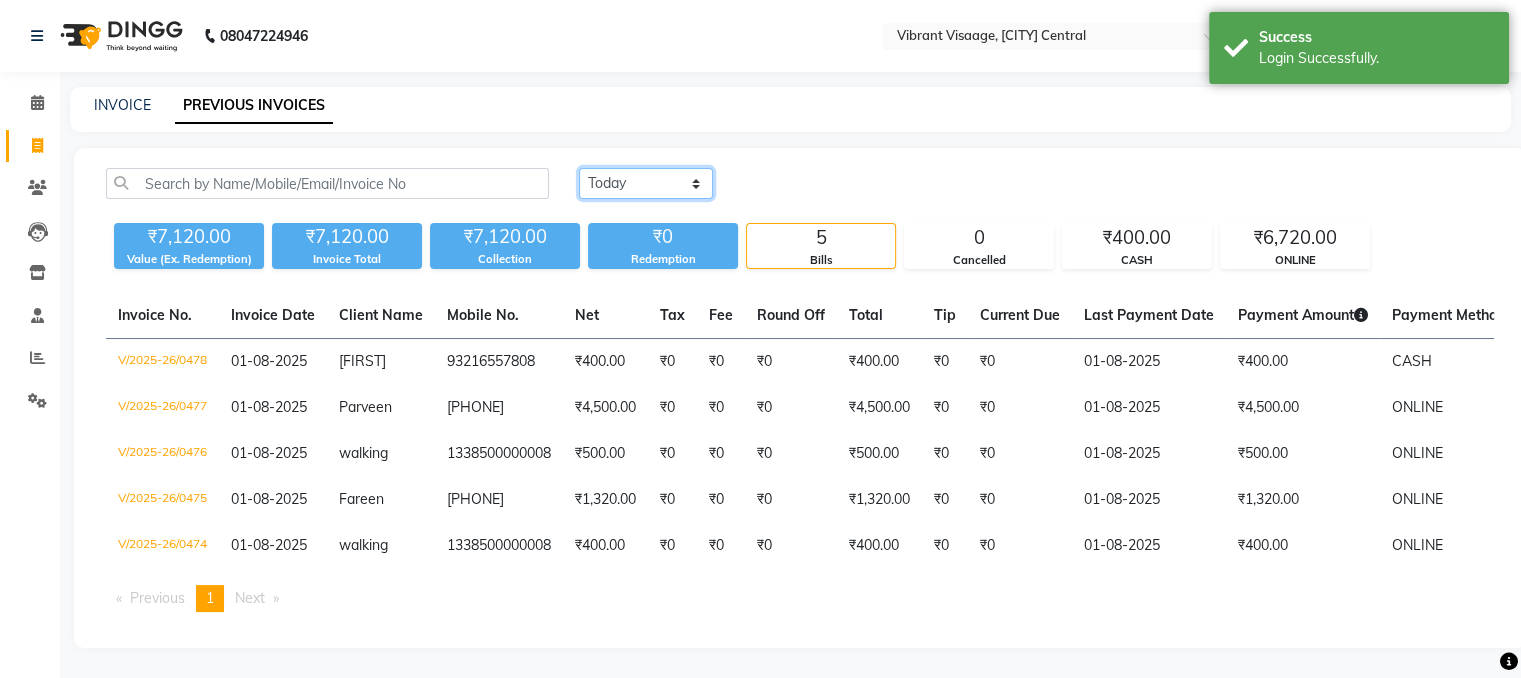 click on "Today Yesterday Custom Range" 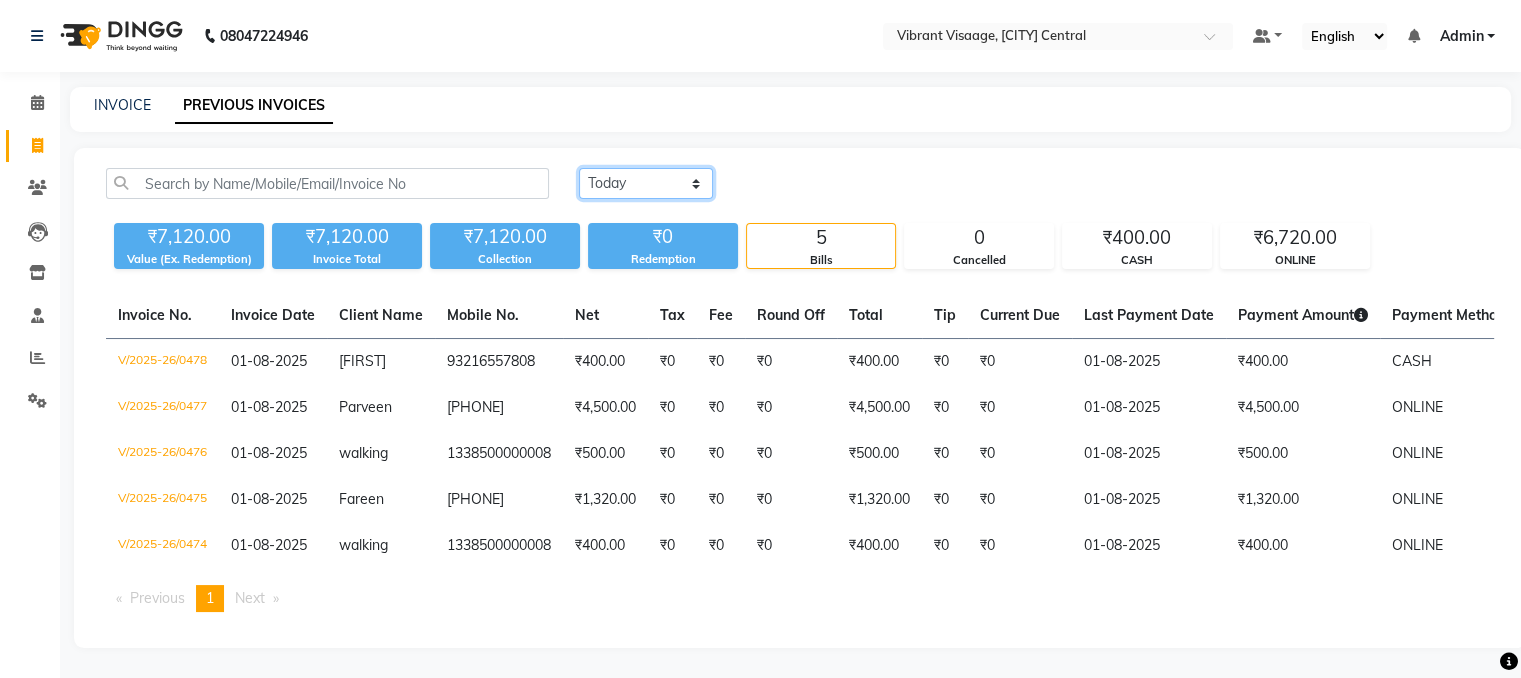 select on "range" 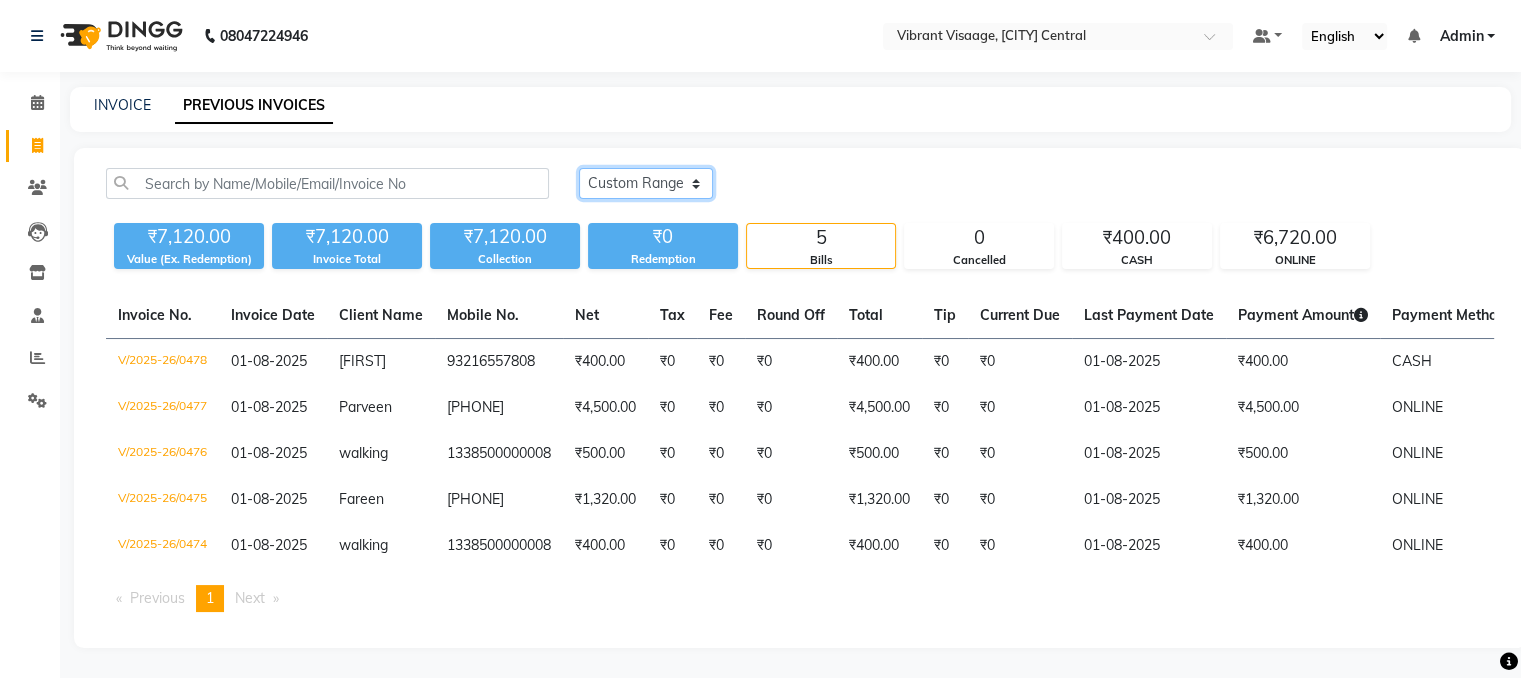 click on "Today Yesterday Custom Range" 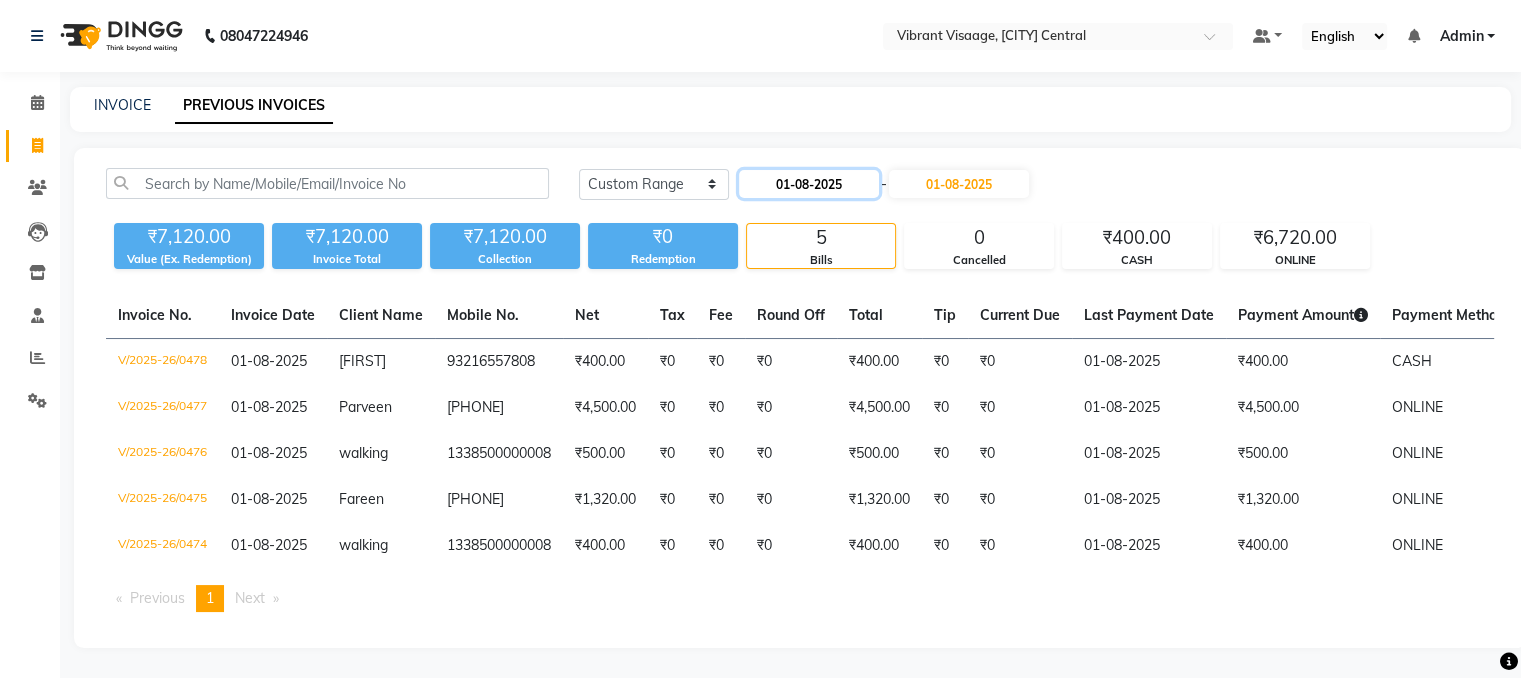 click on "01-08-2025" 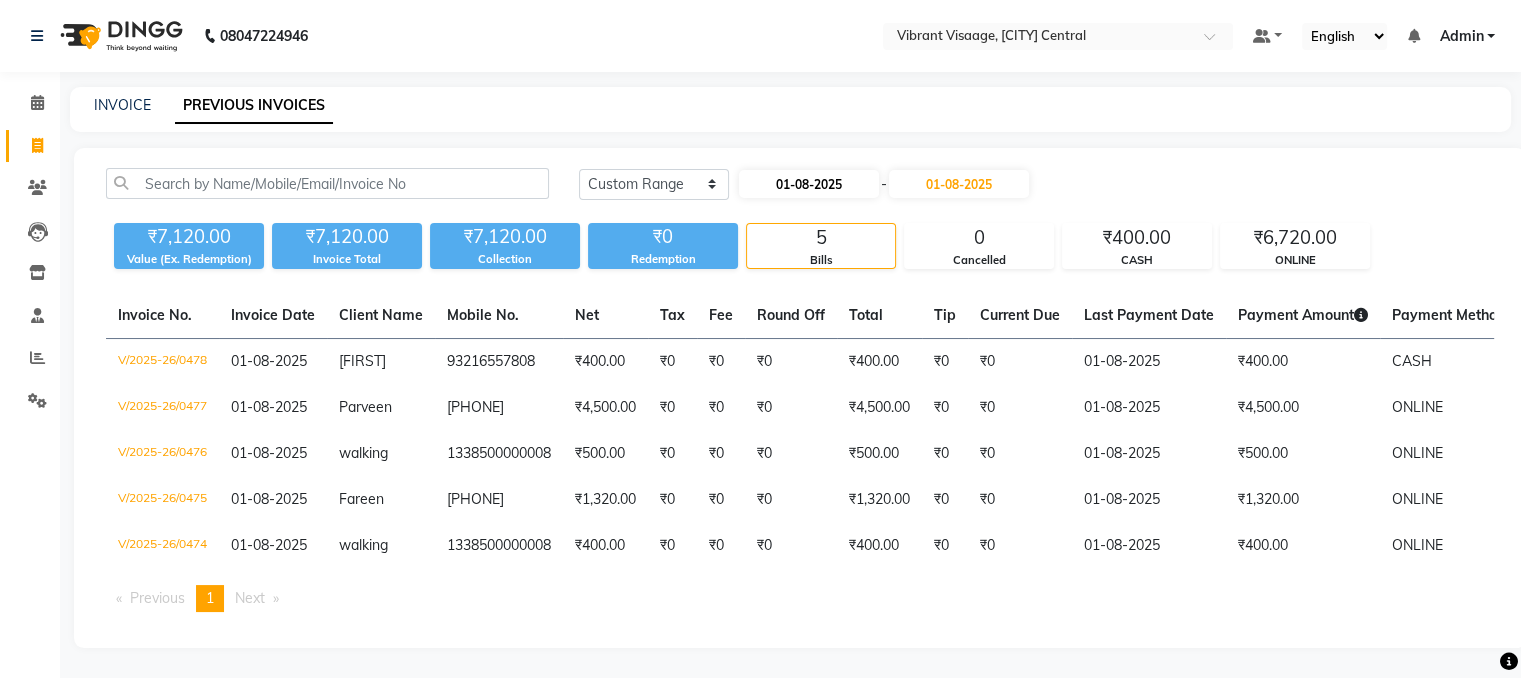 select on "8" 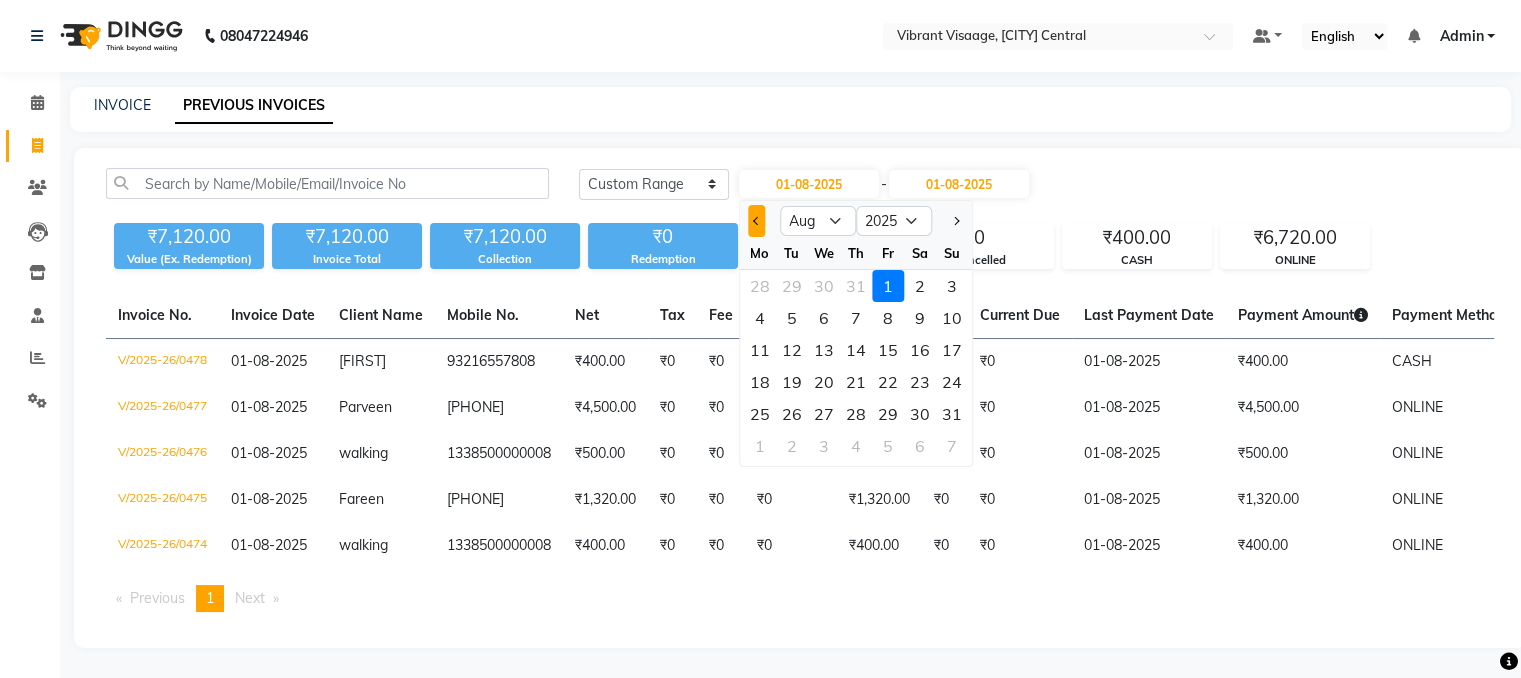 click 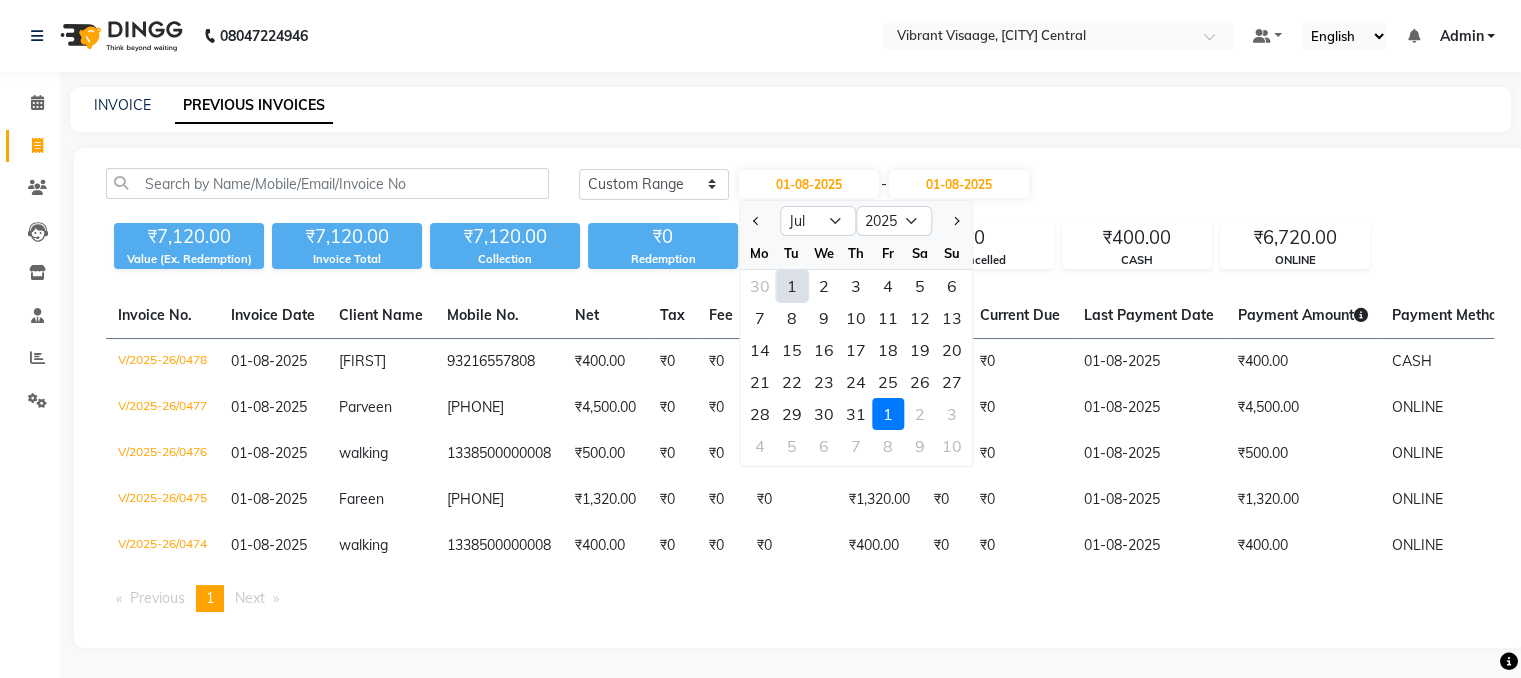 click on "1" 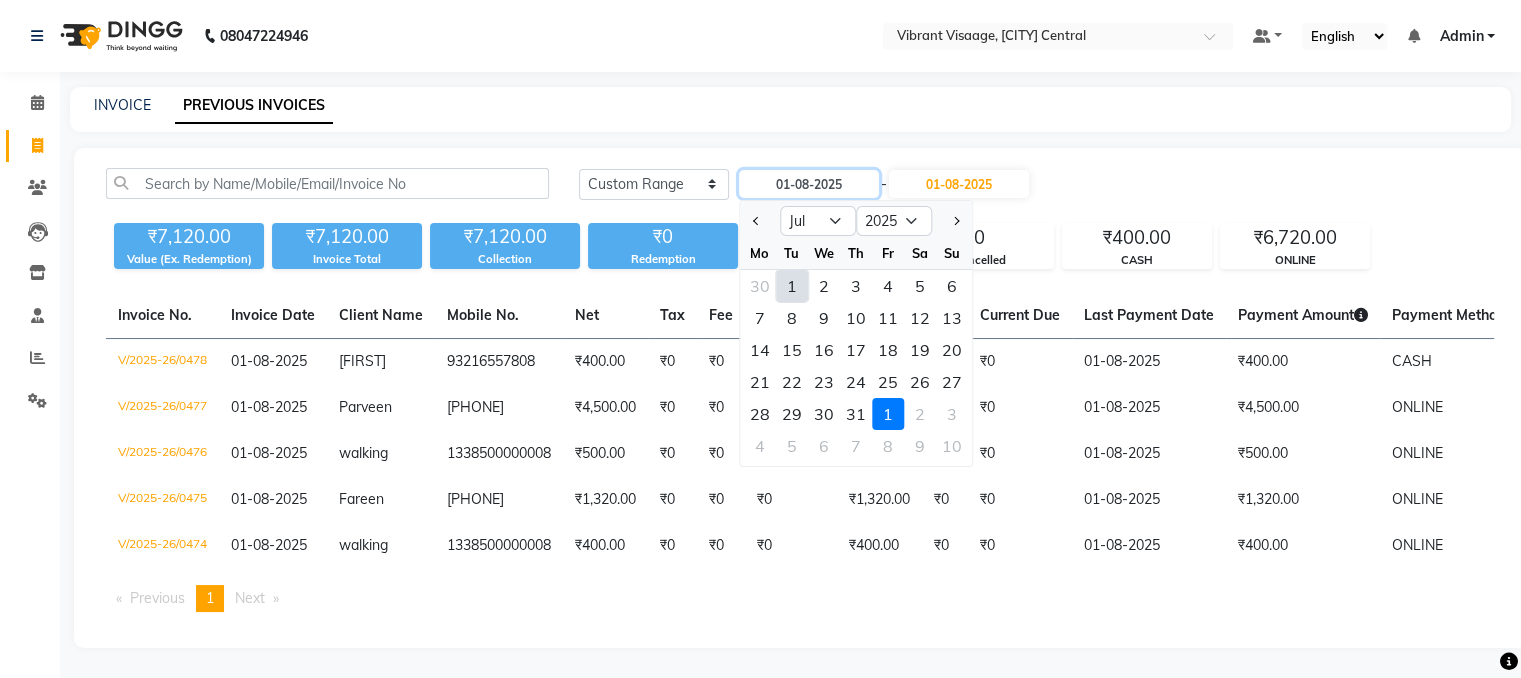 type on "01-07-2025" 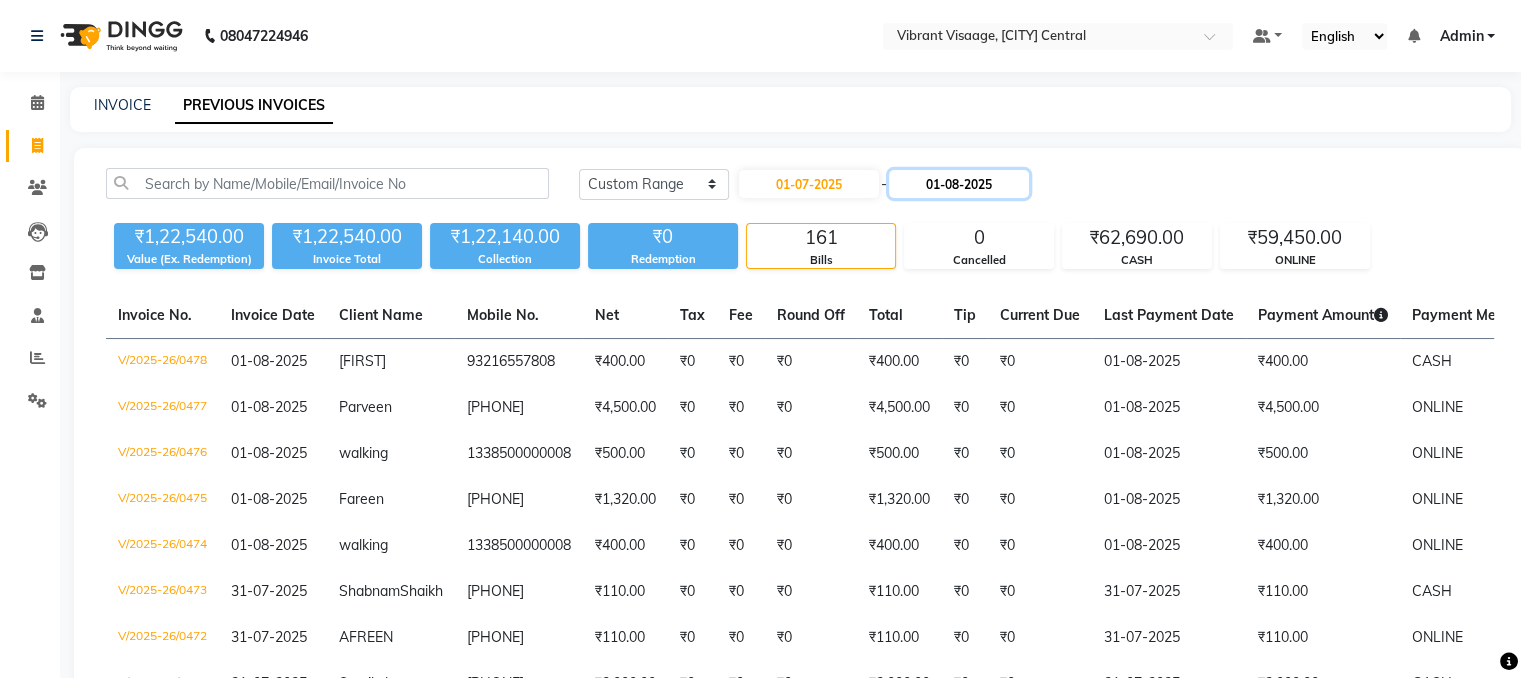 click on "01-08-2025" 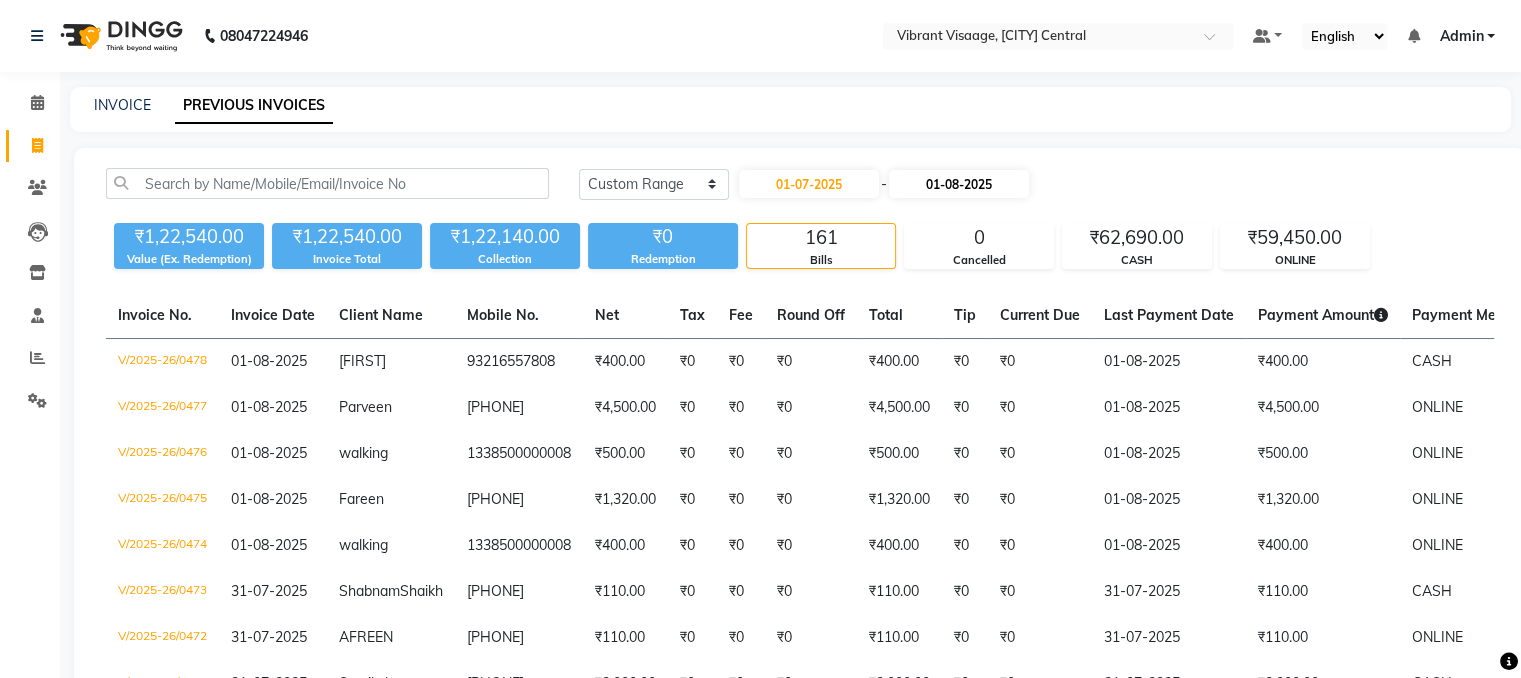 select on "8" 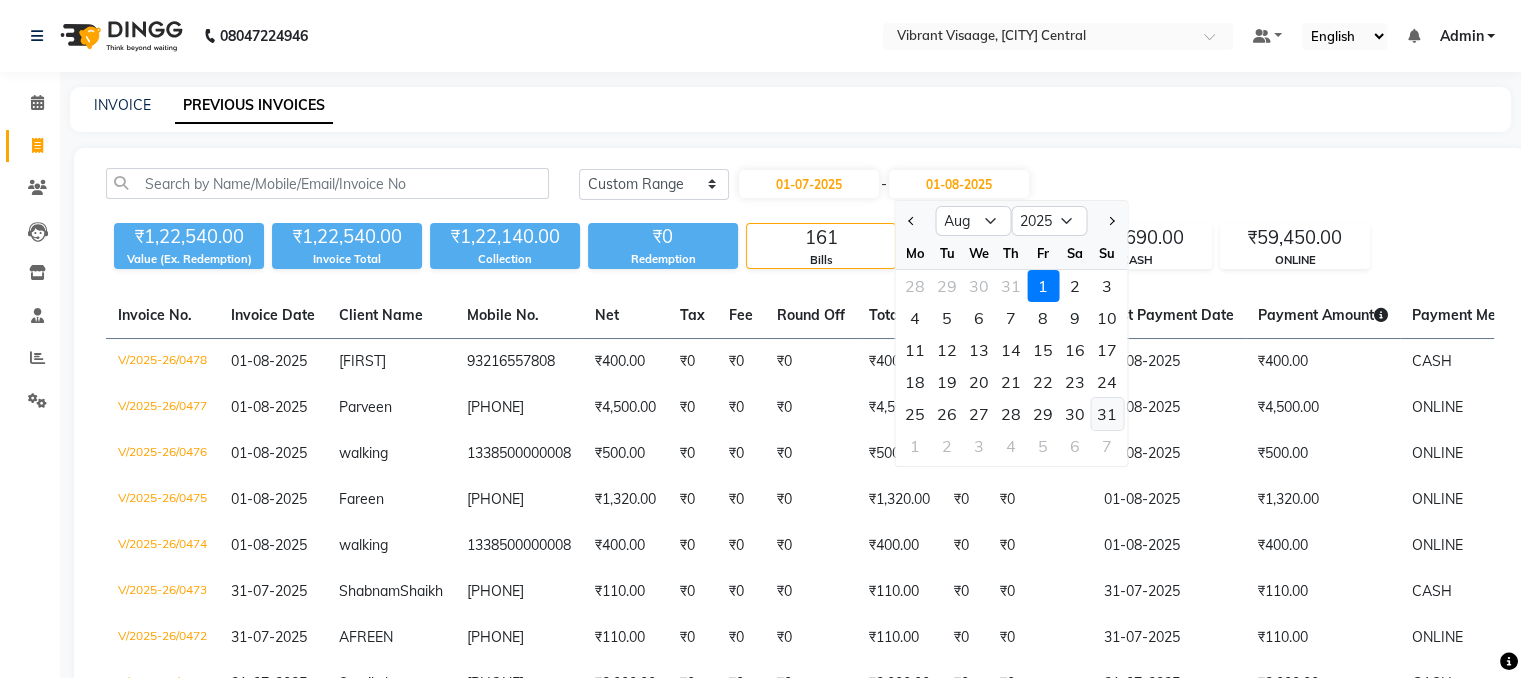 click on "31" 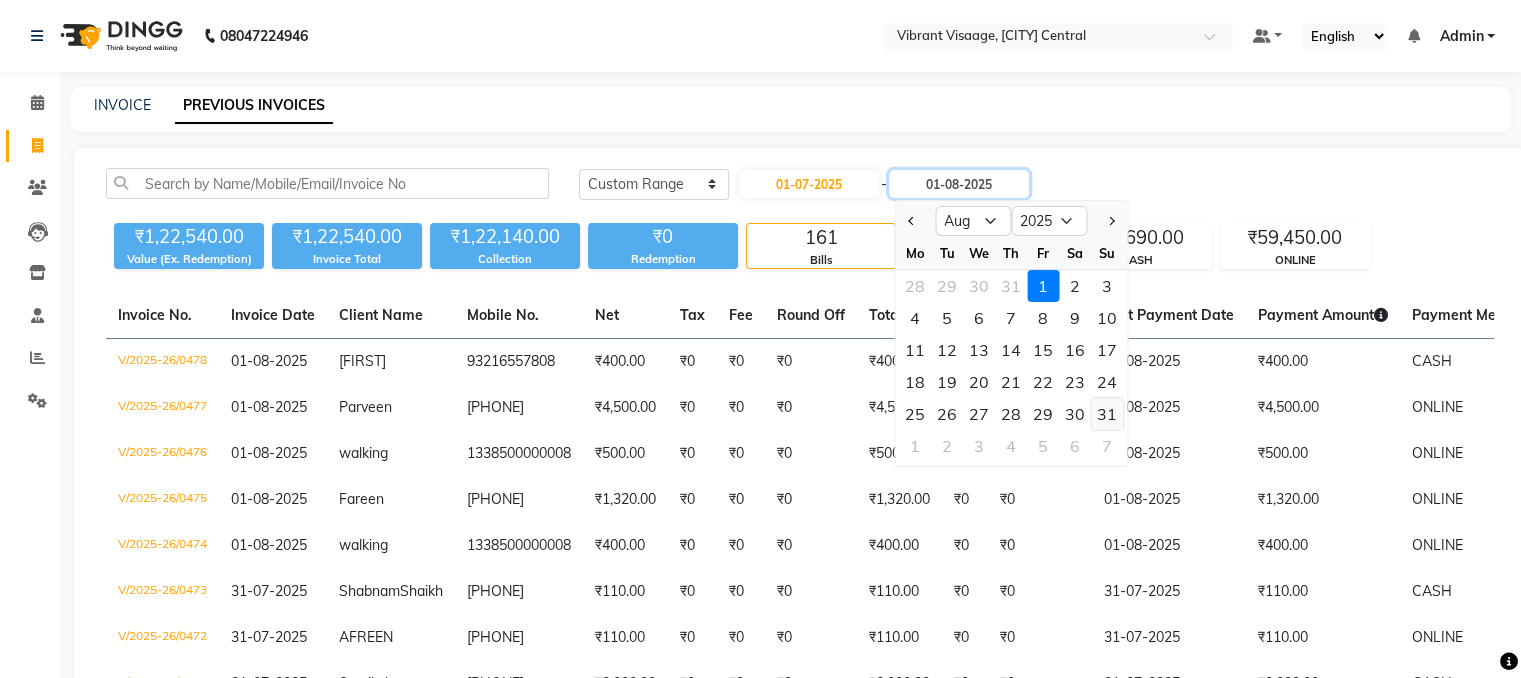type on "31-08-2025" 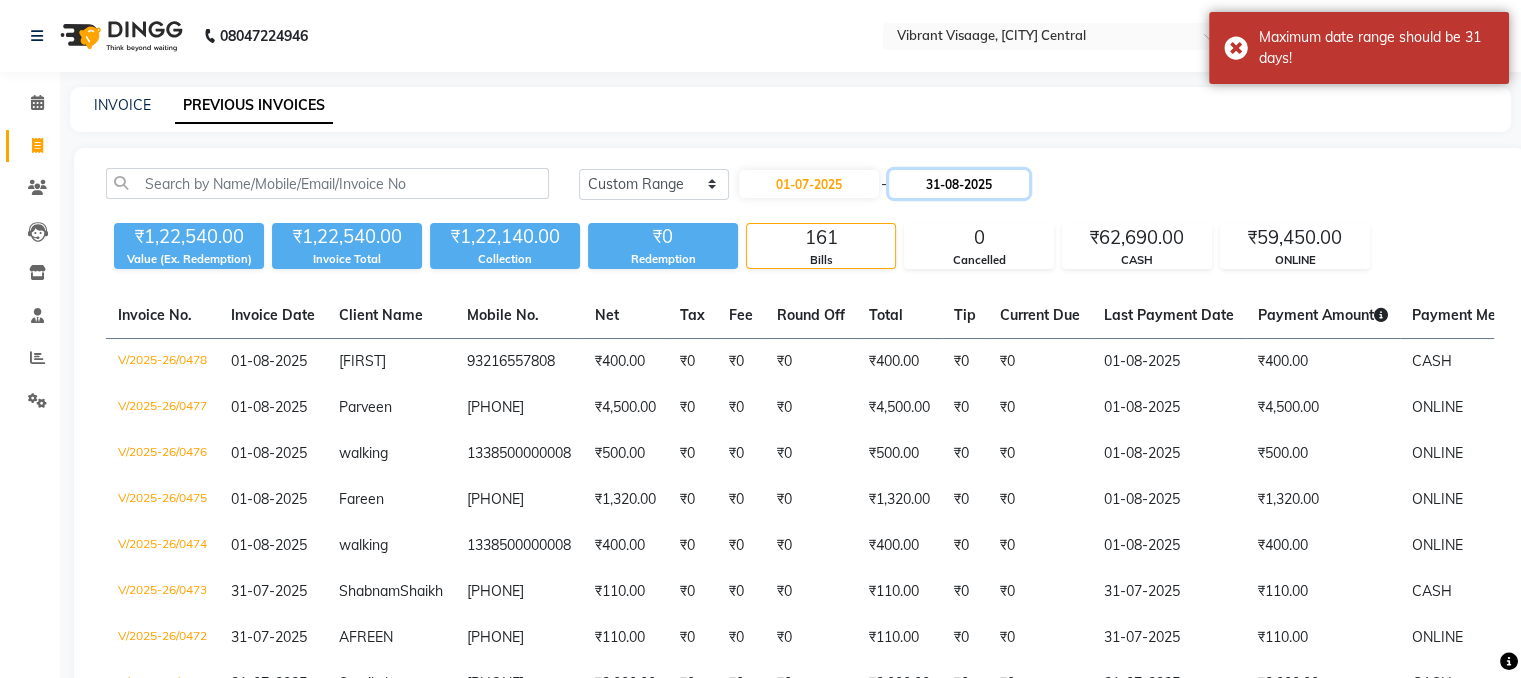 click on "31-08-2025" 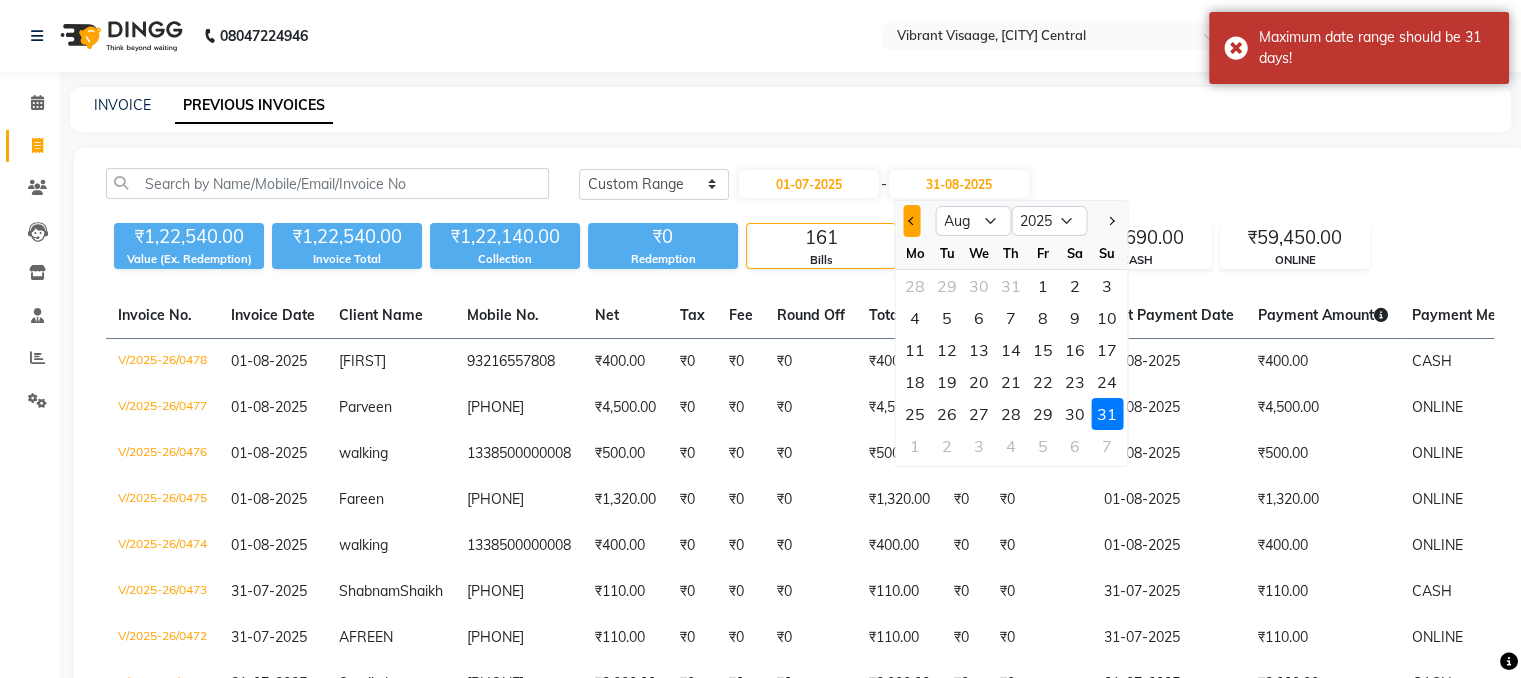 click 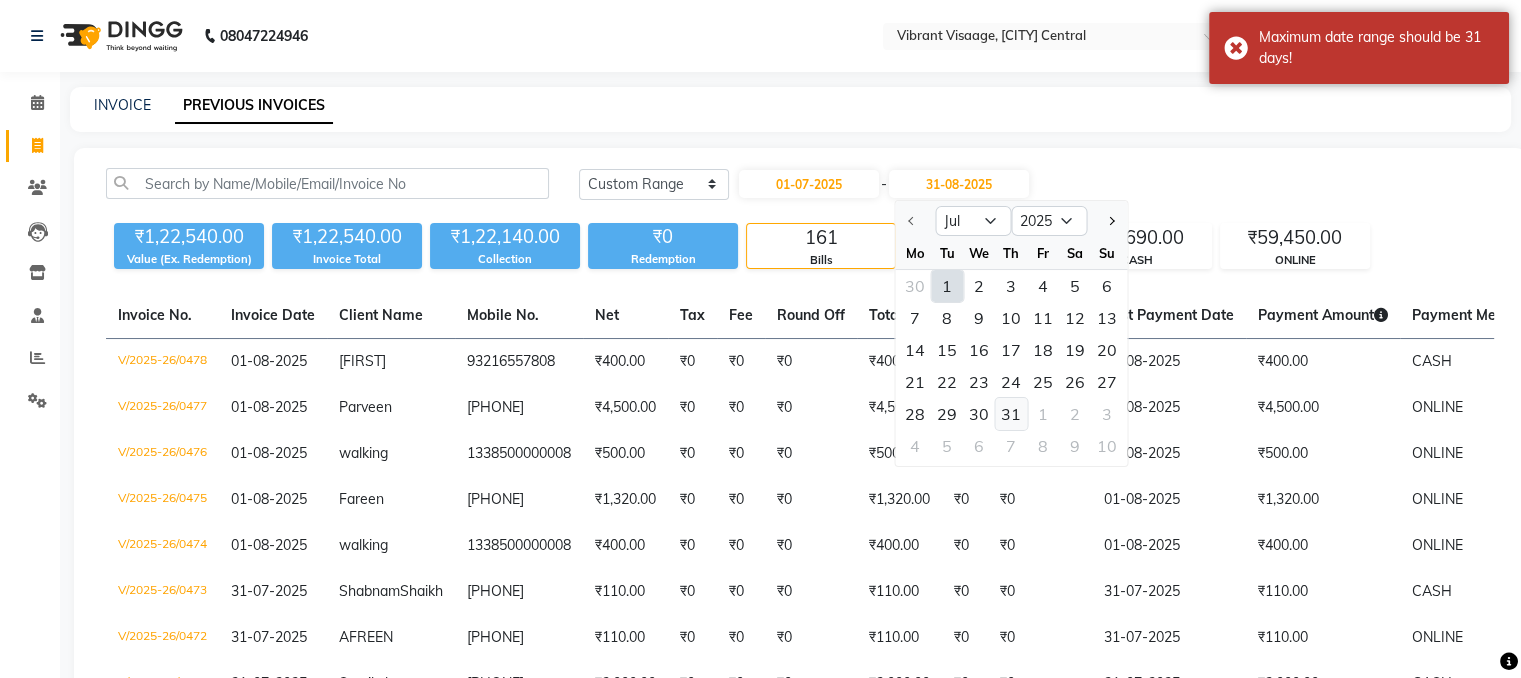 click on "31" 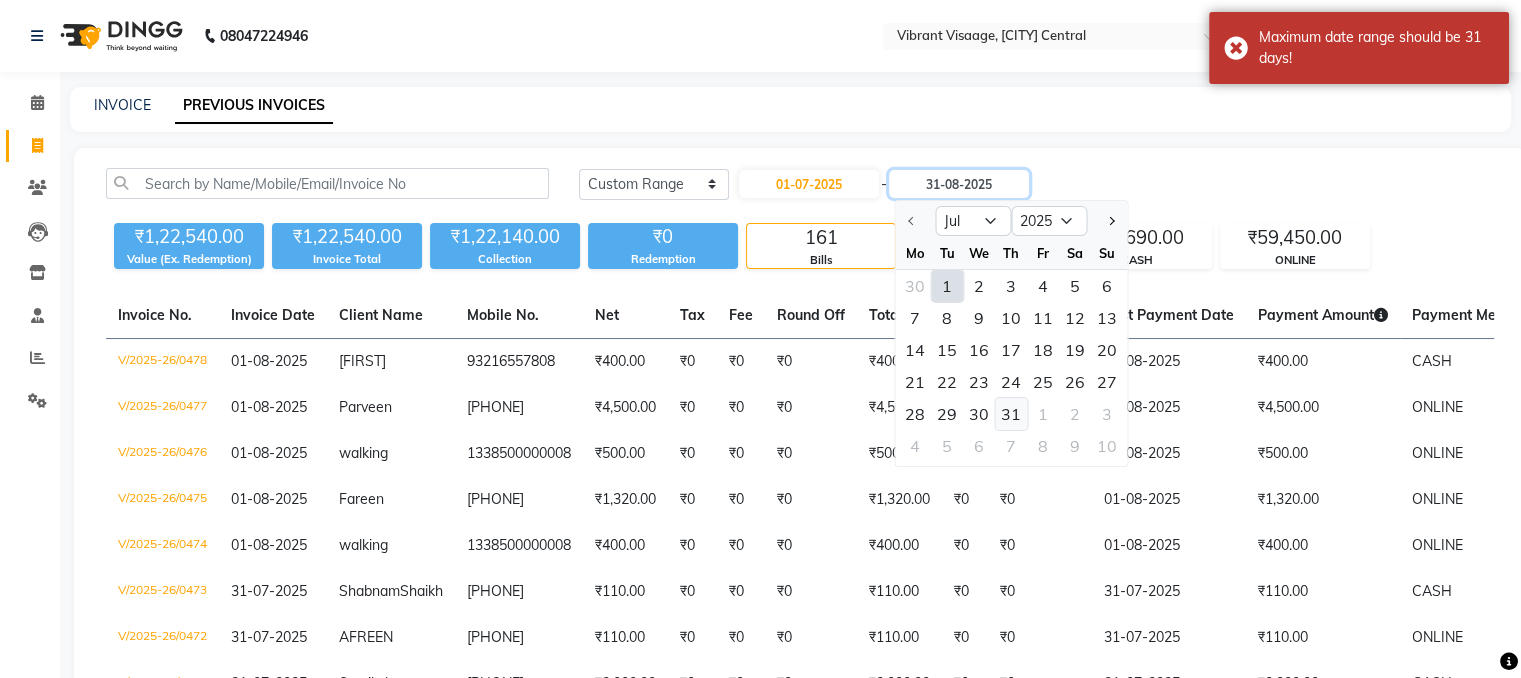 type on "31-07-2025" 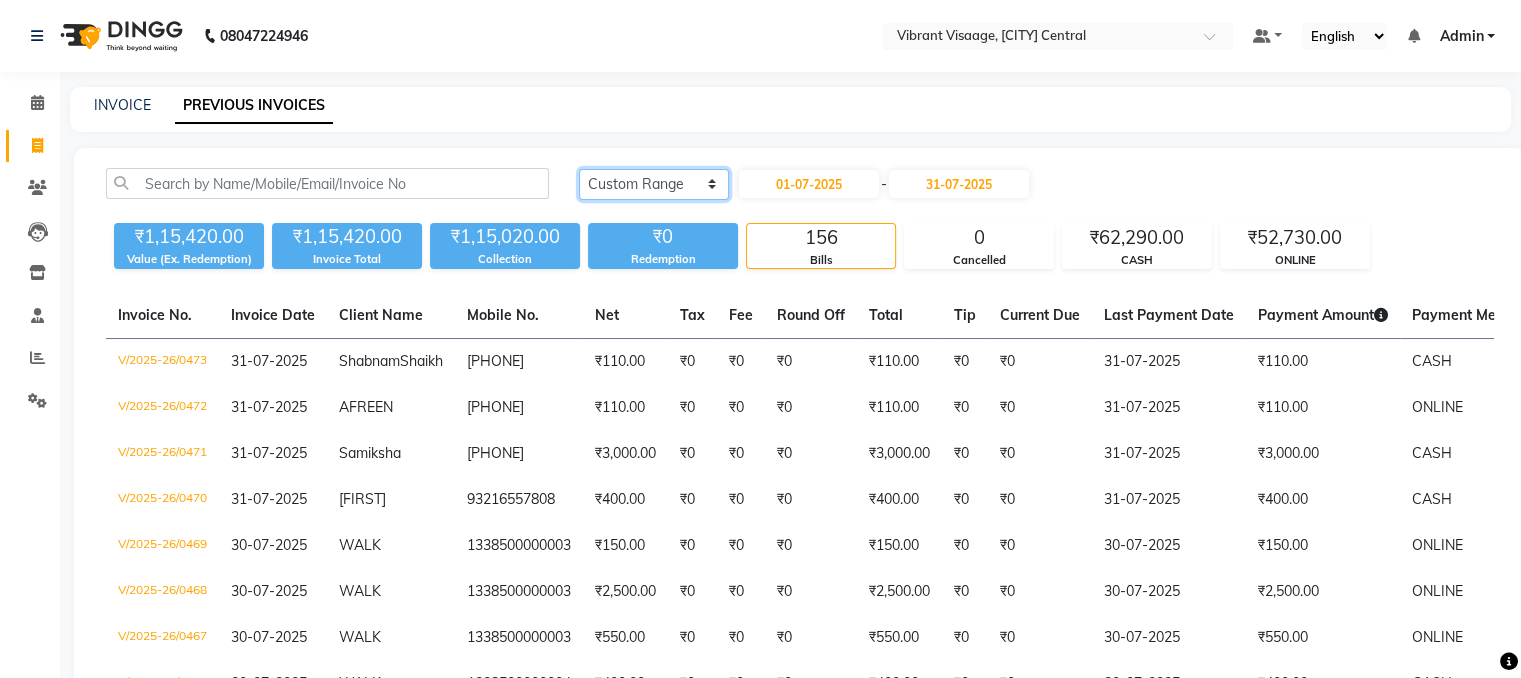click on "Today Yesterday Custom Range" 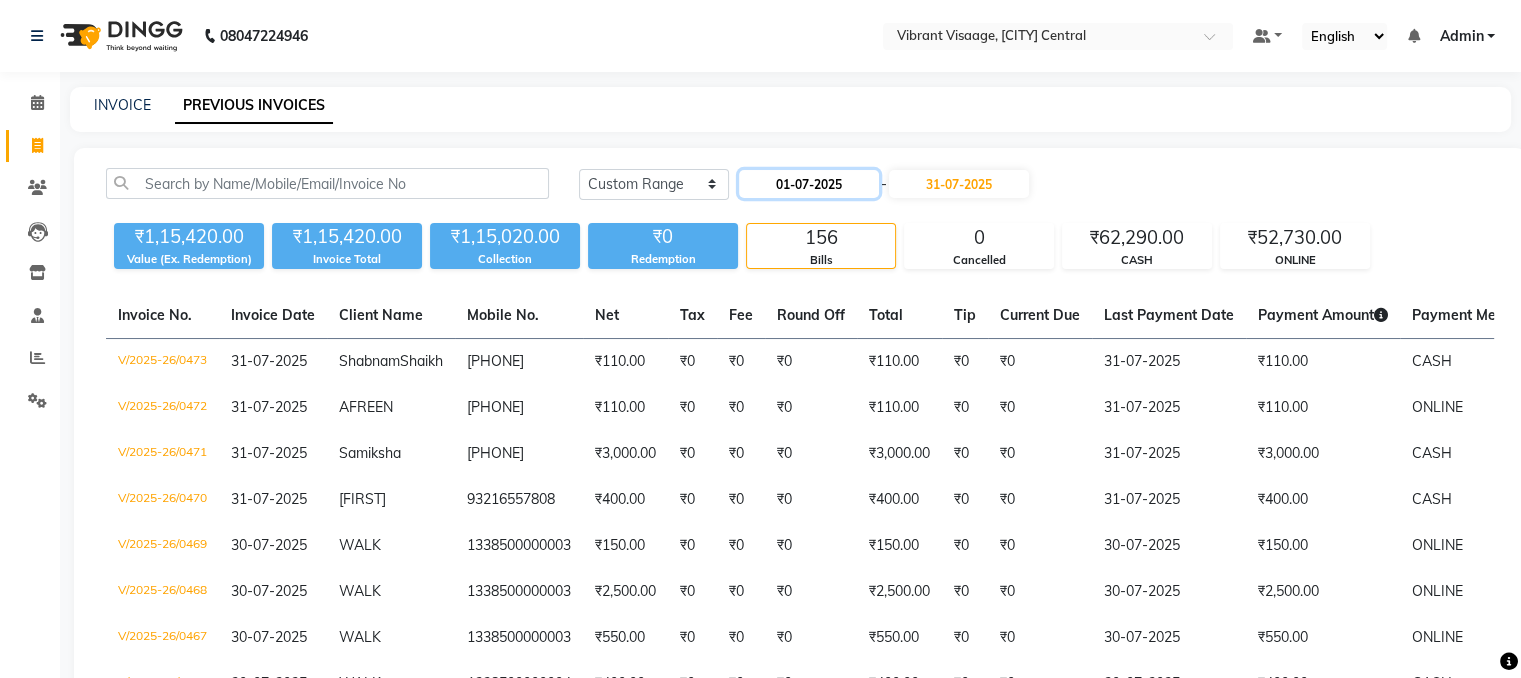 click on "01-07-2025" 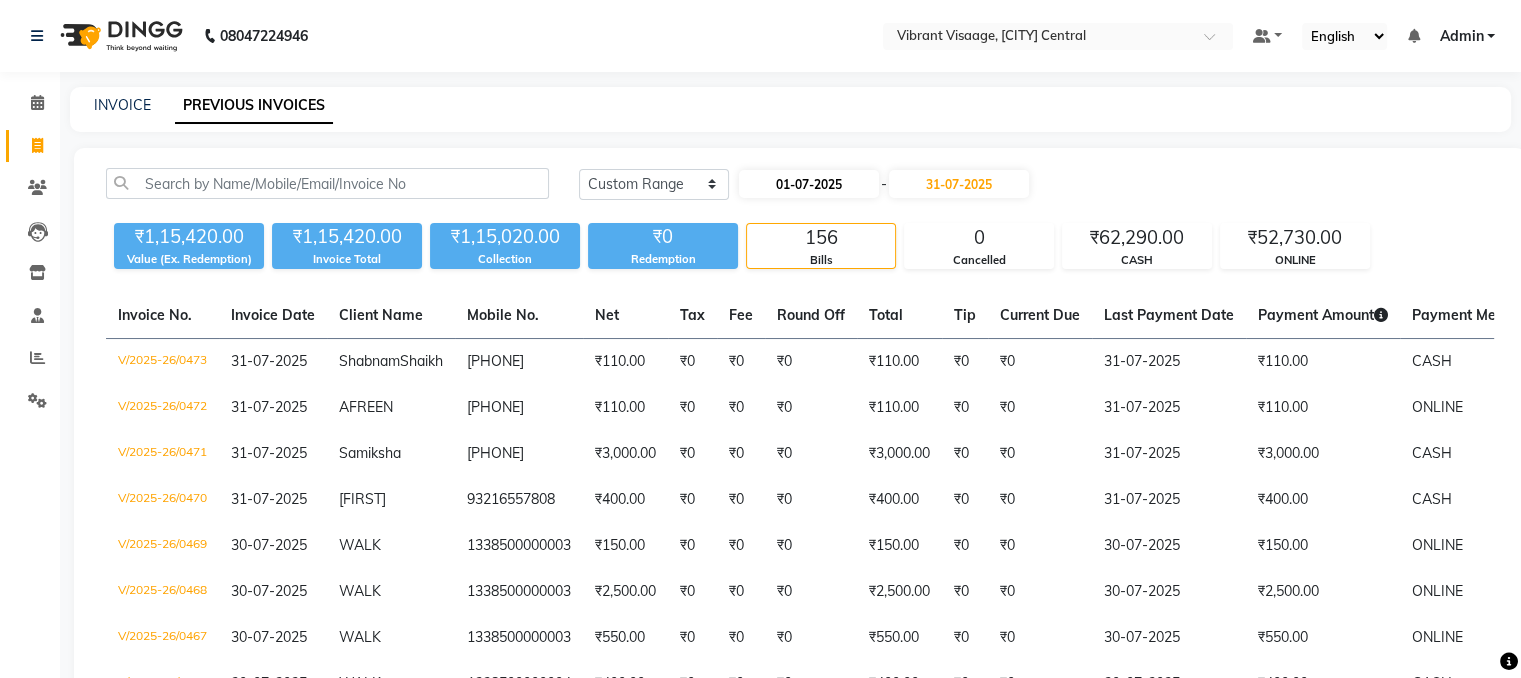 select on "7" 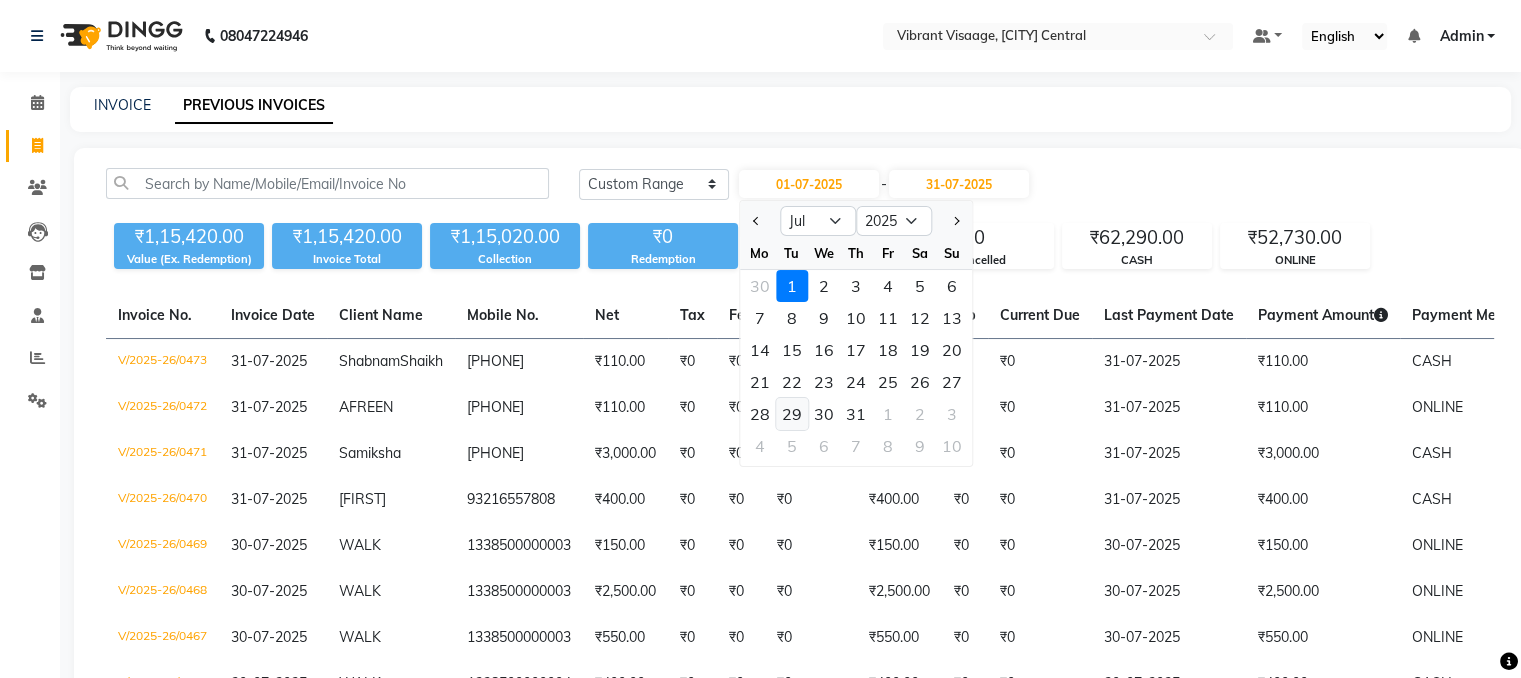 click on "29" 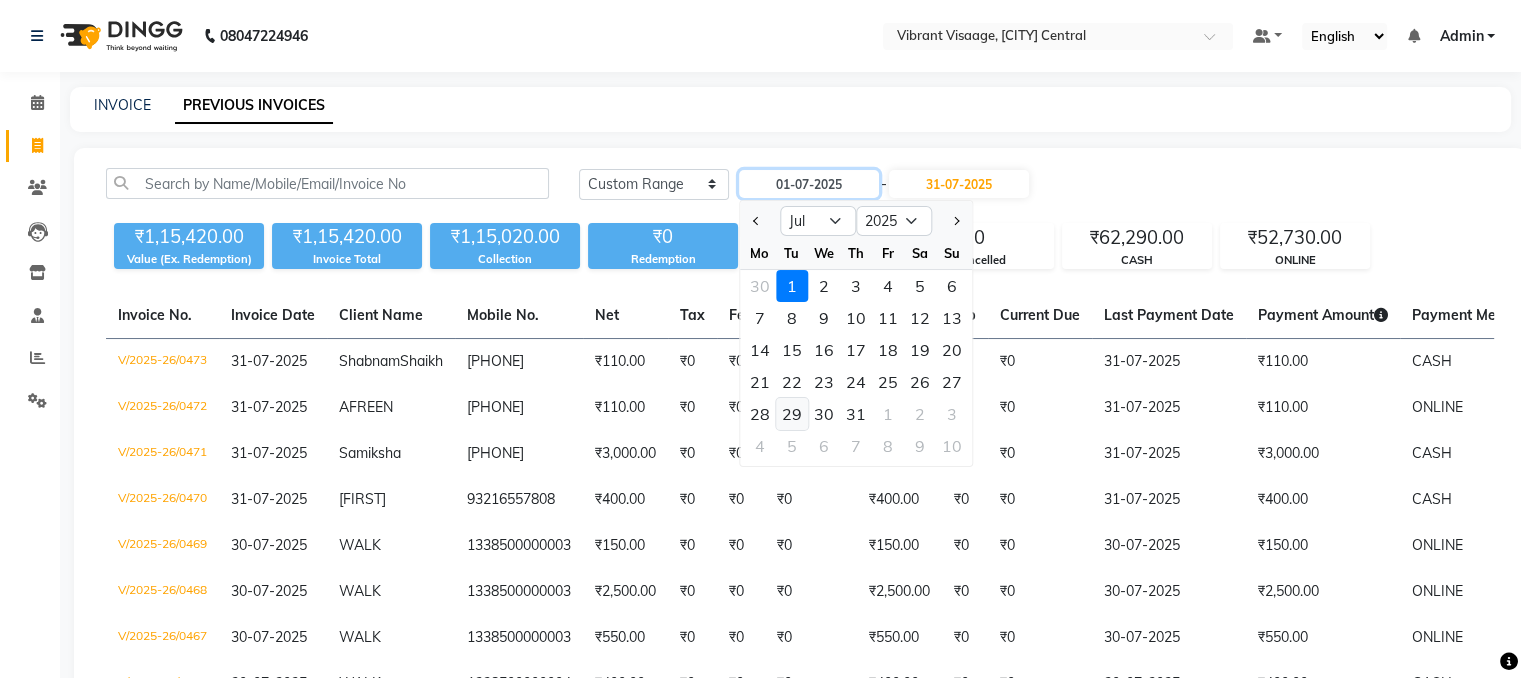 type on "29-07-2025" 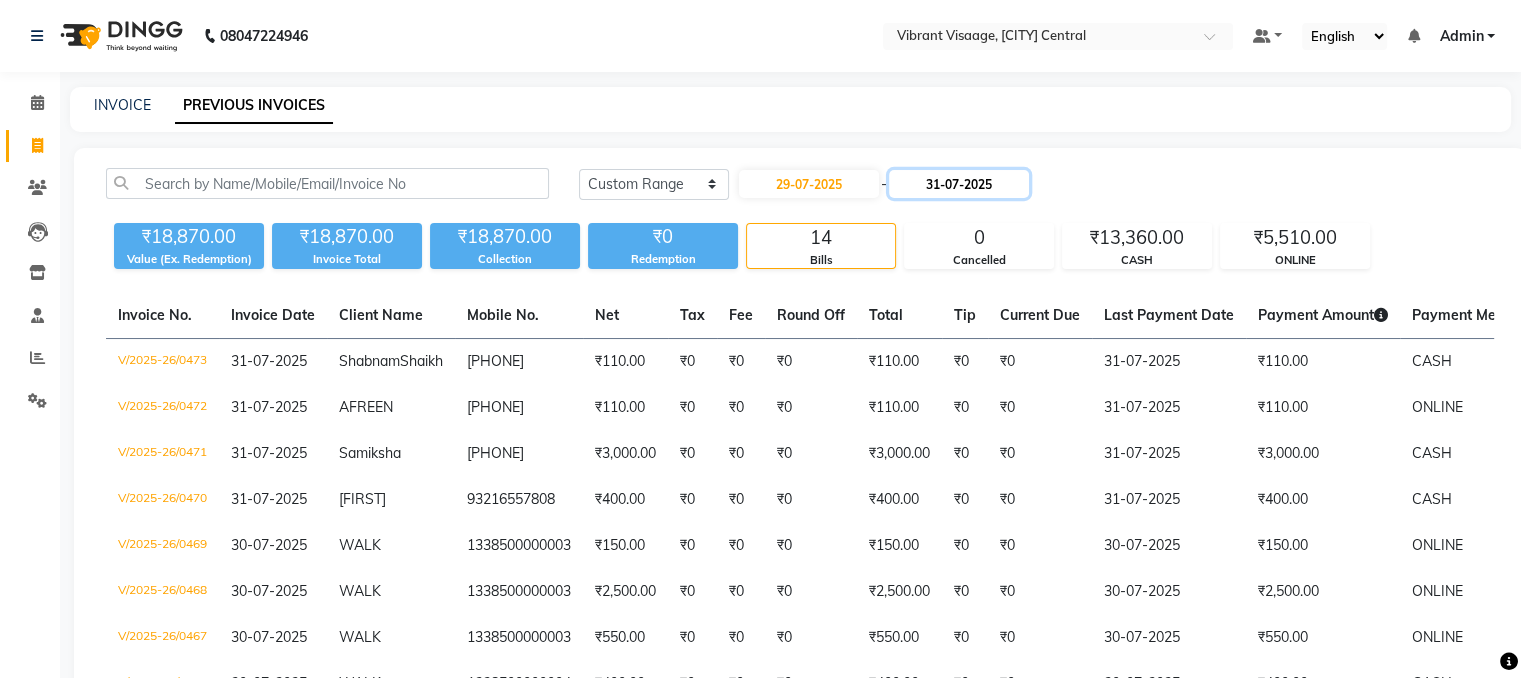 click on "31-07-2025" 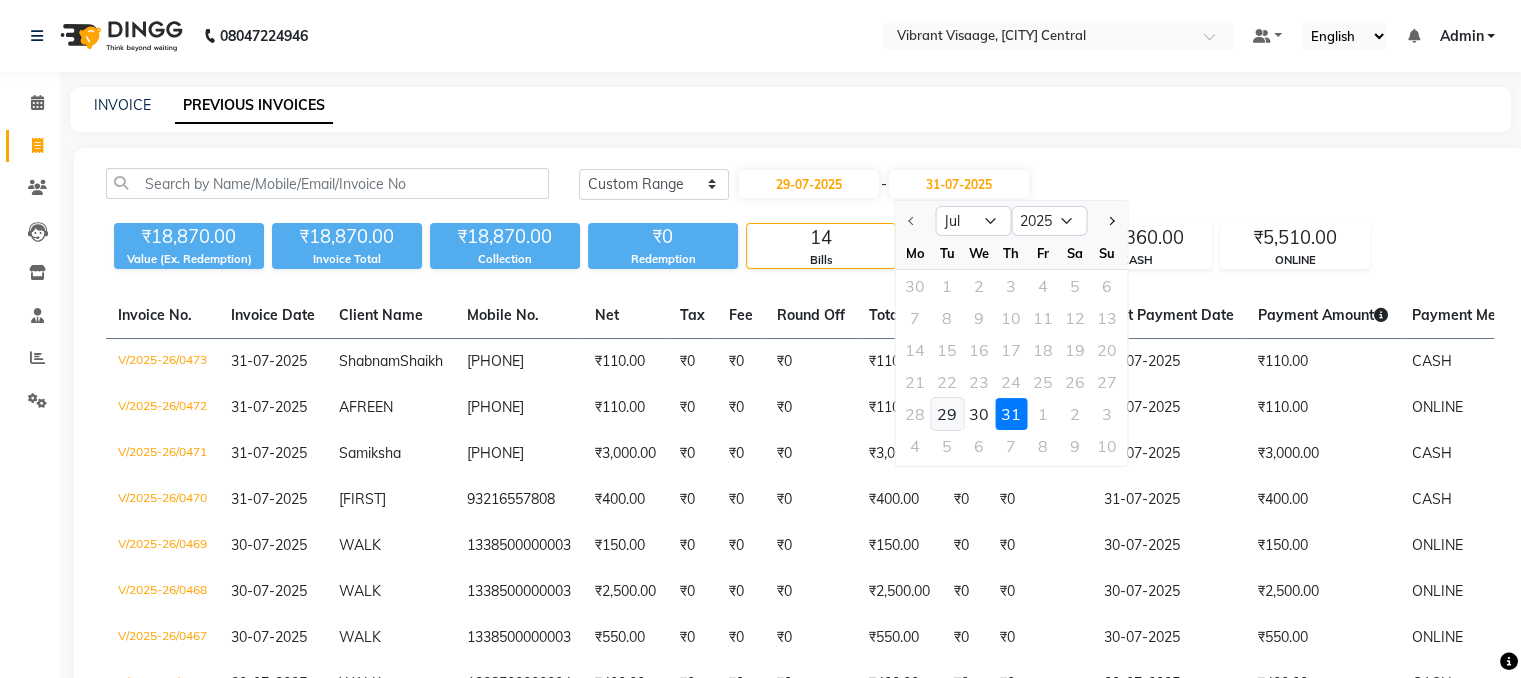 click on "29" 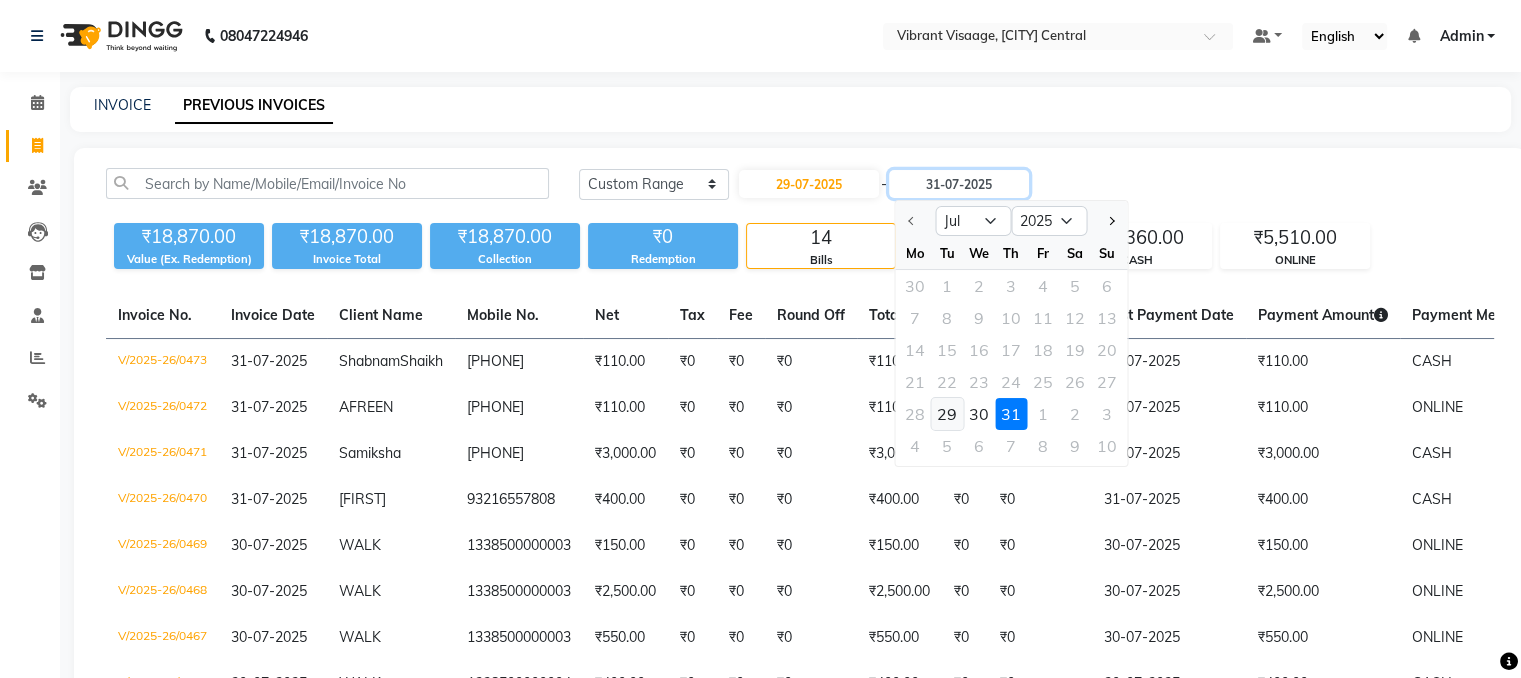 type on "29-07-2025" 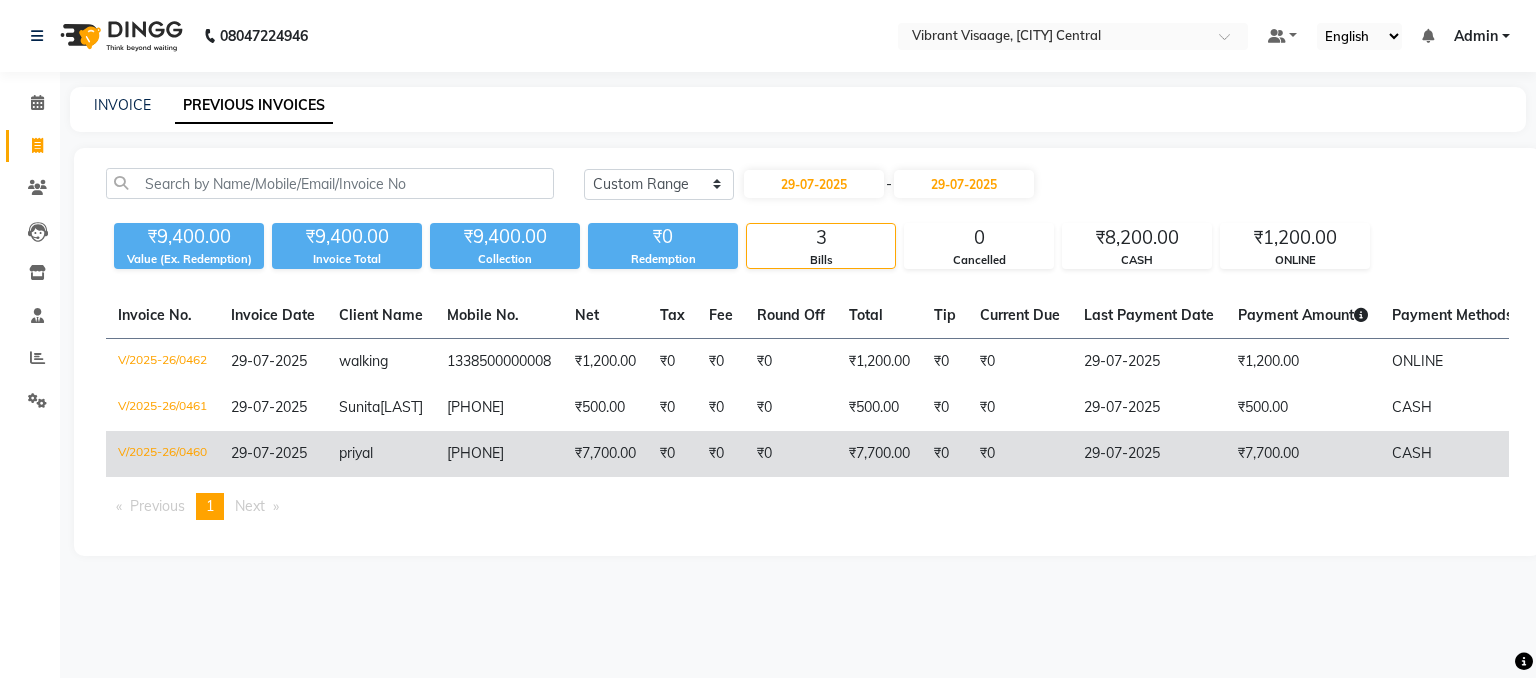 click on "₹7,700.00" 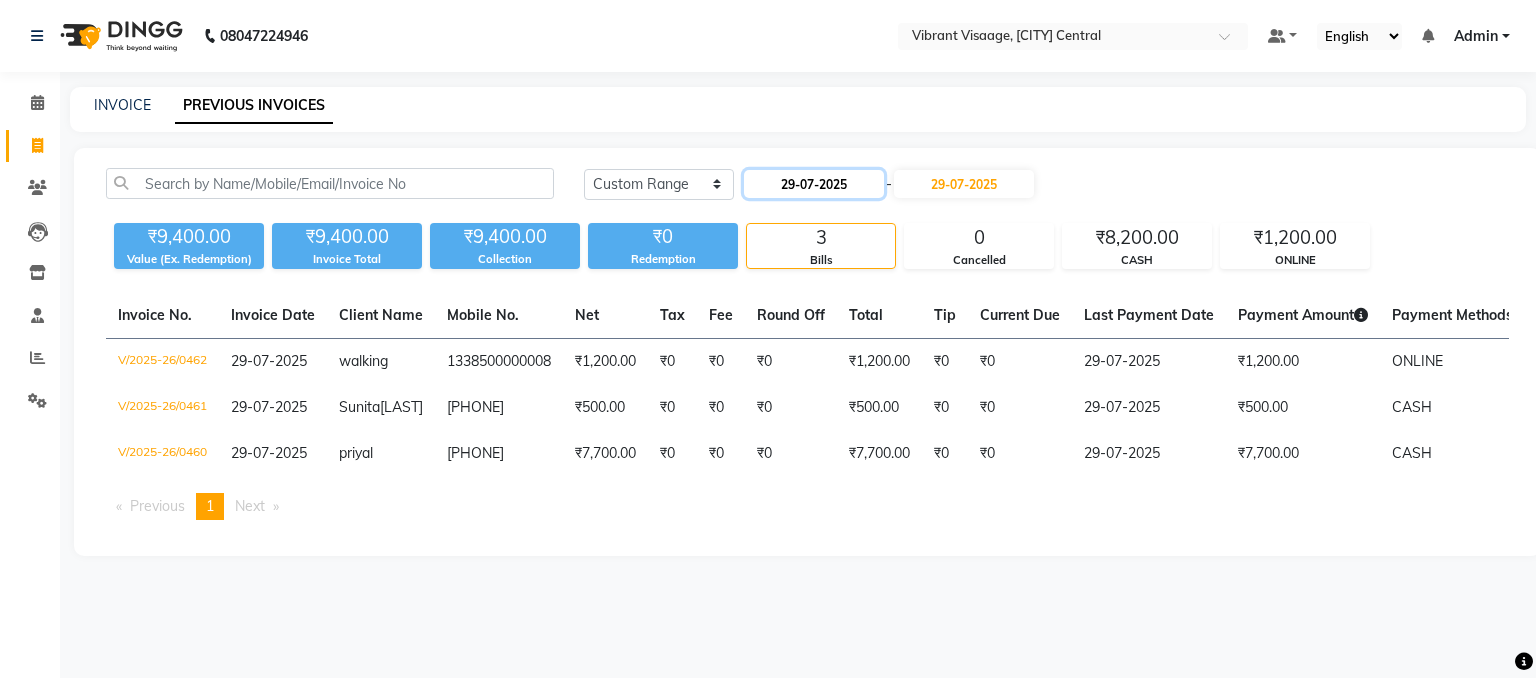 click on "29-07-2025" 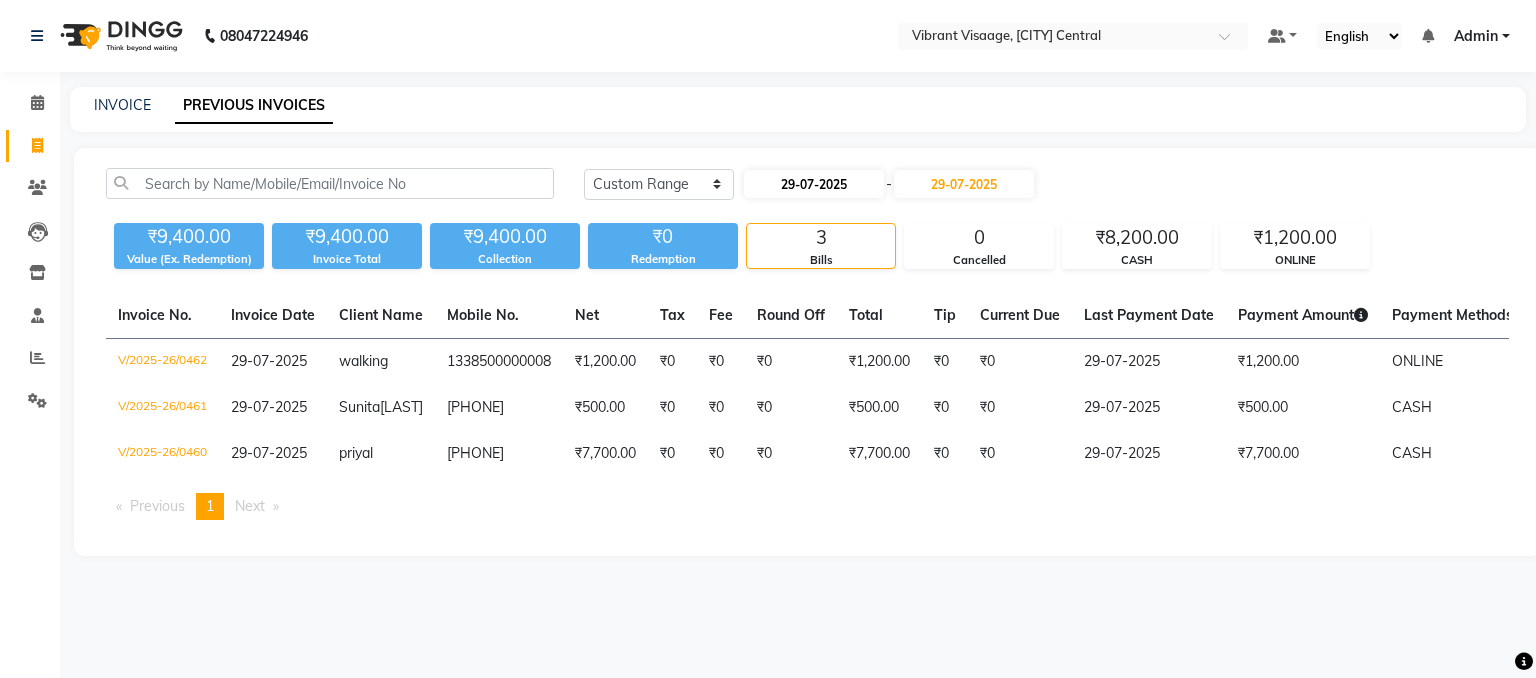 select on "7" 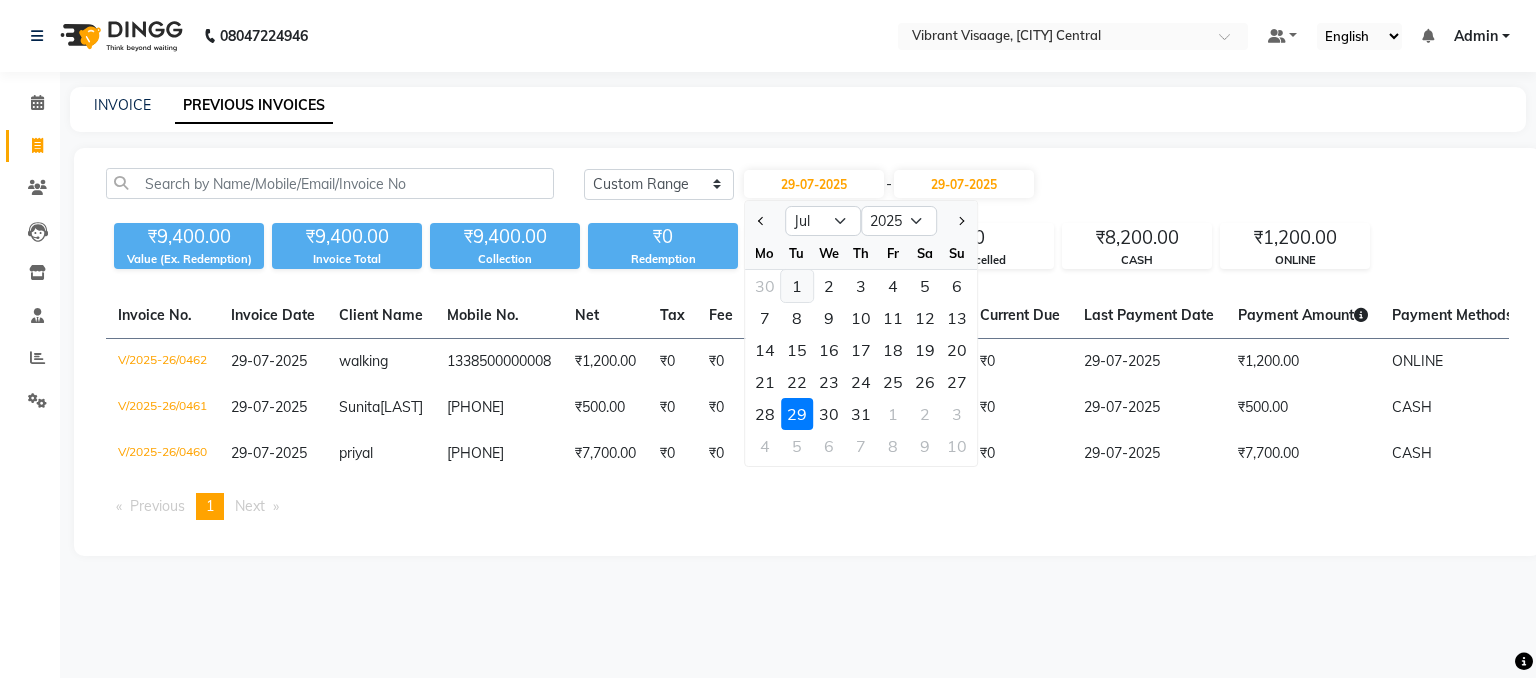 click on "1" 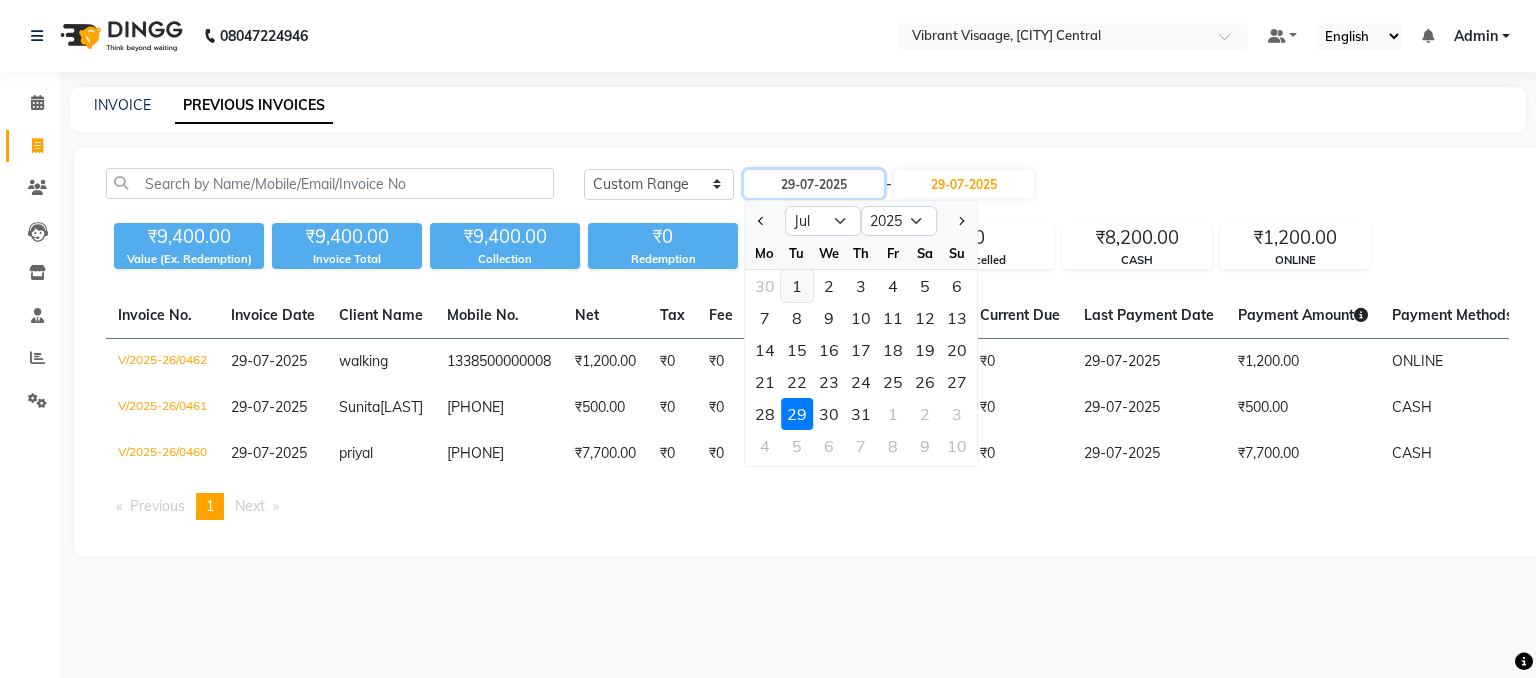 type on "01-07-2025" 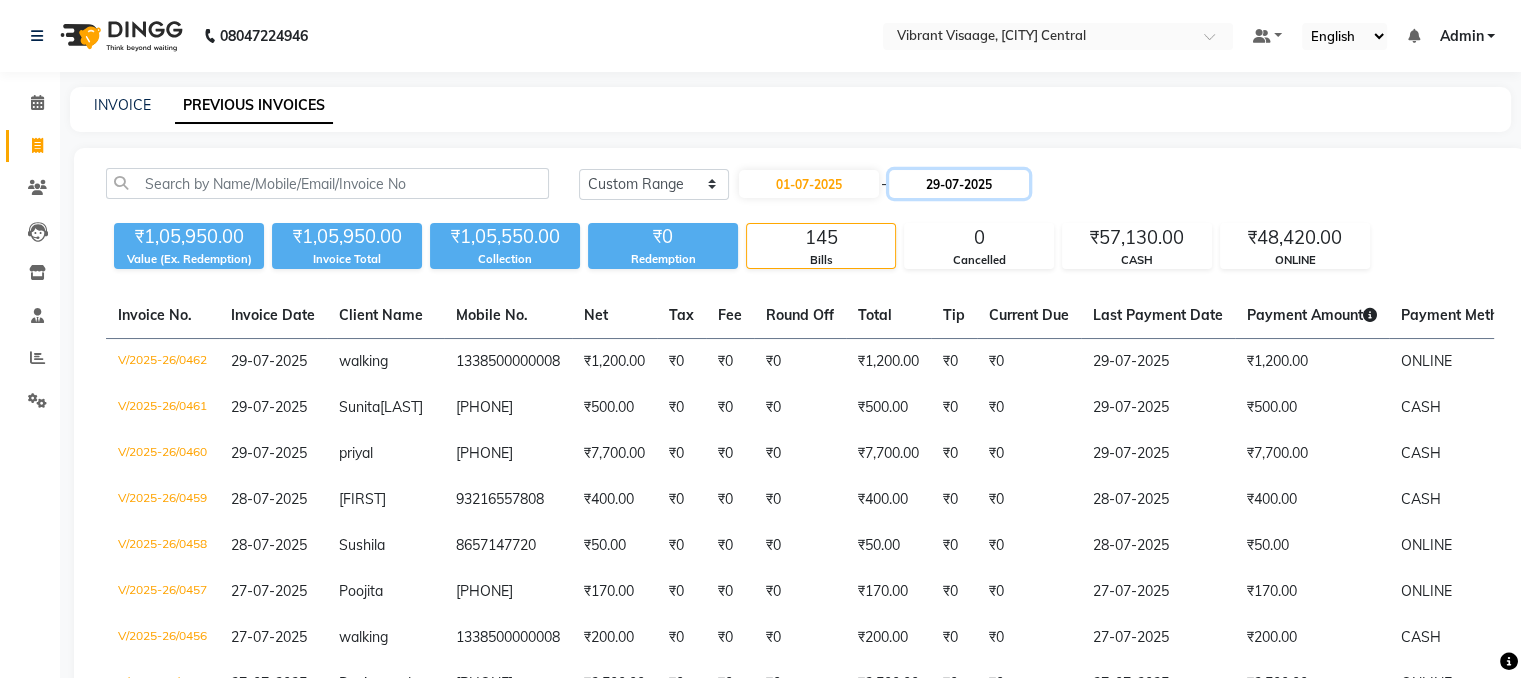 click on "29-07-2025" 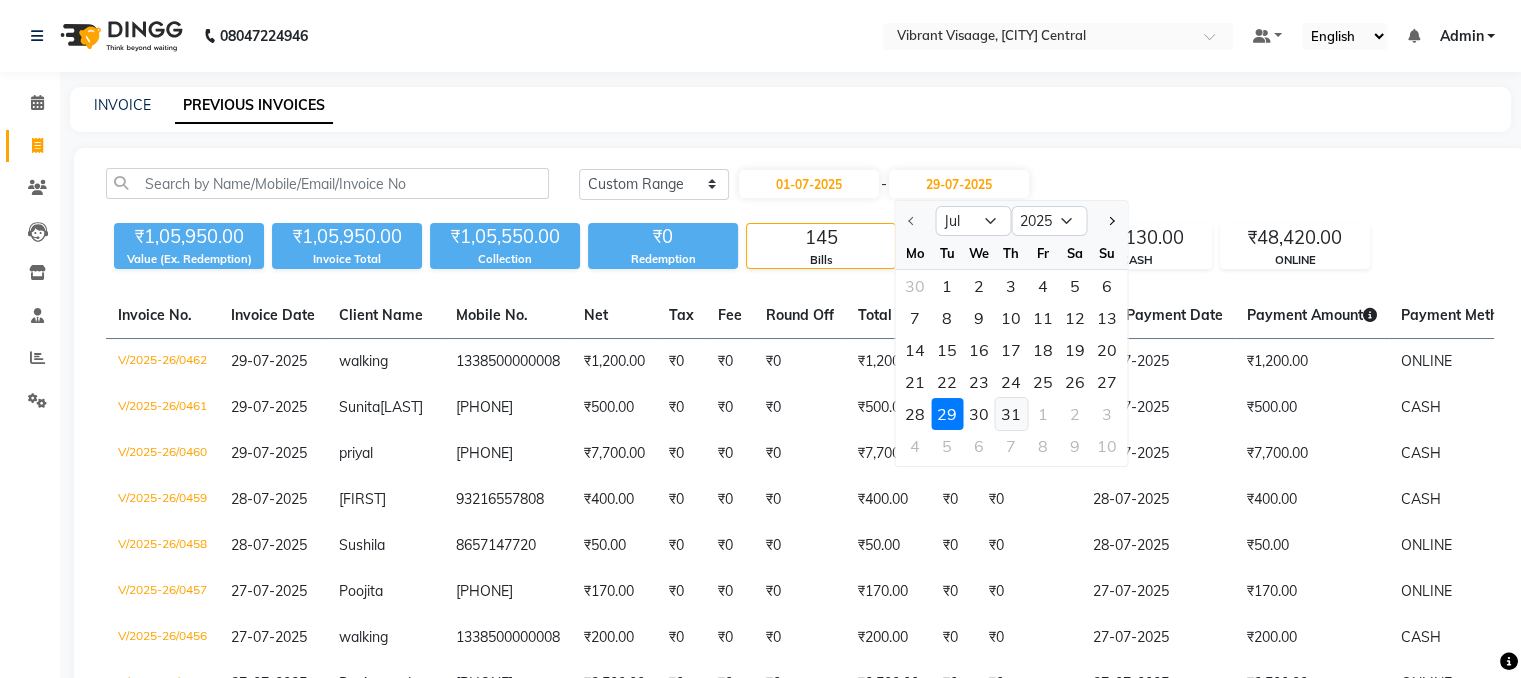 click on "31" 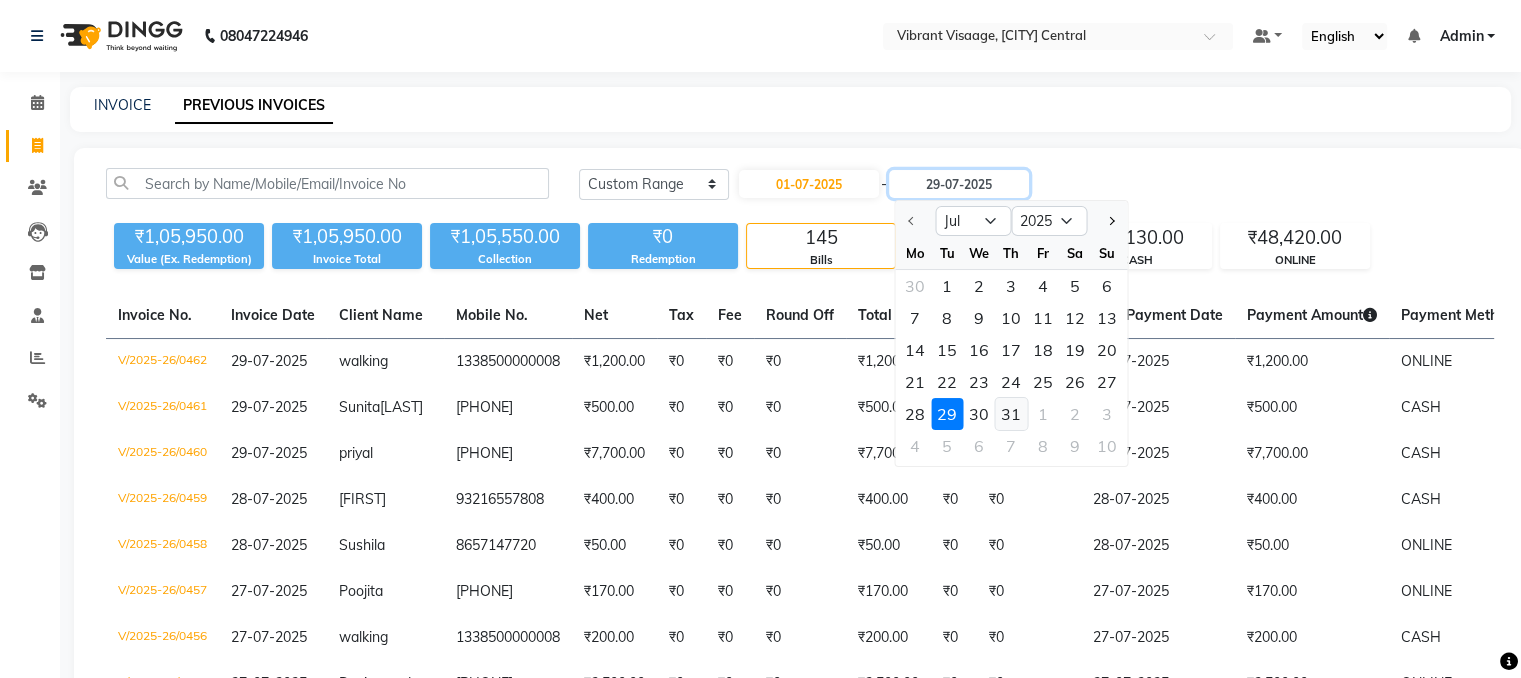 type on "31-07-2025" 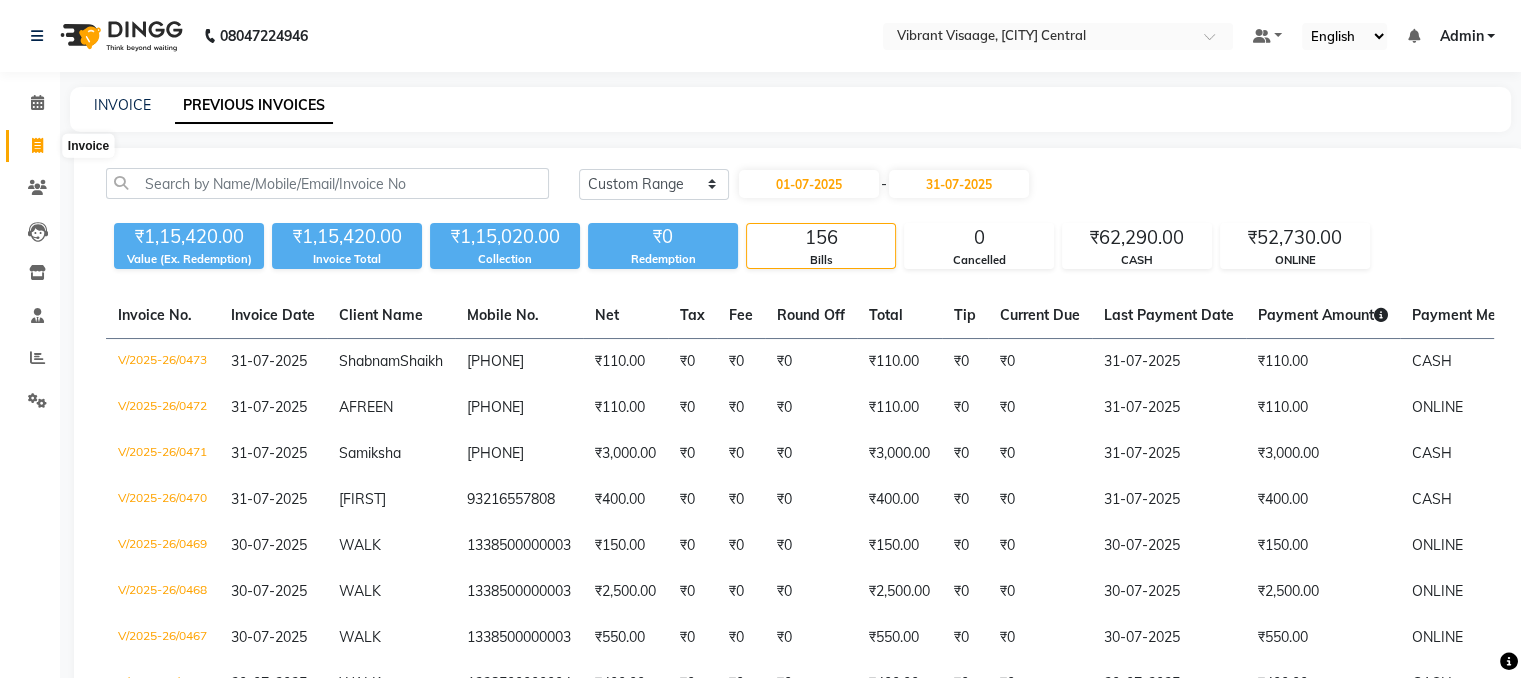 click 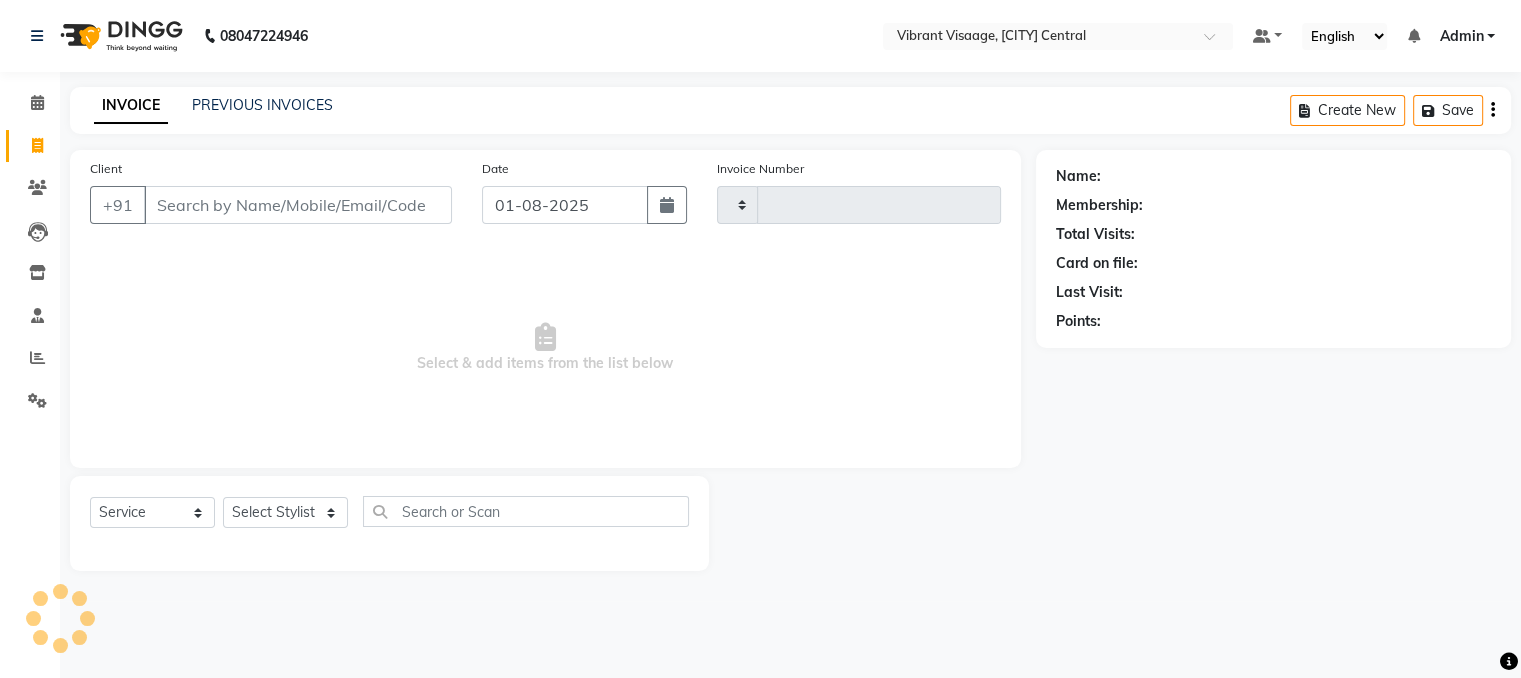 type on "0479" 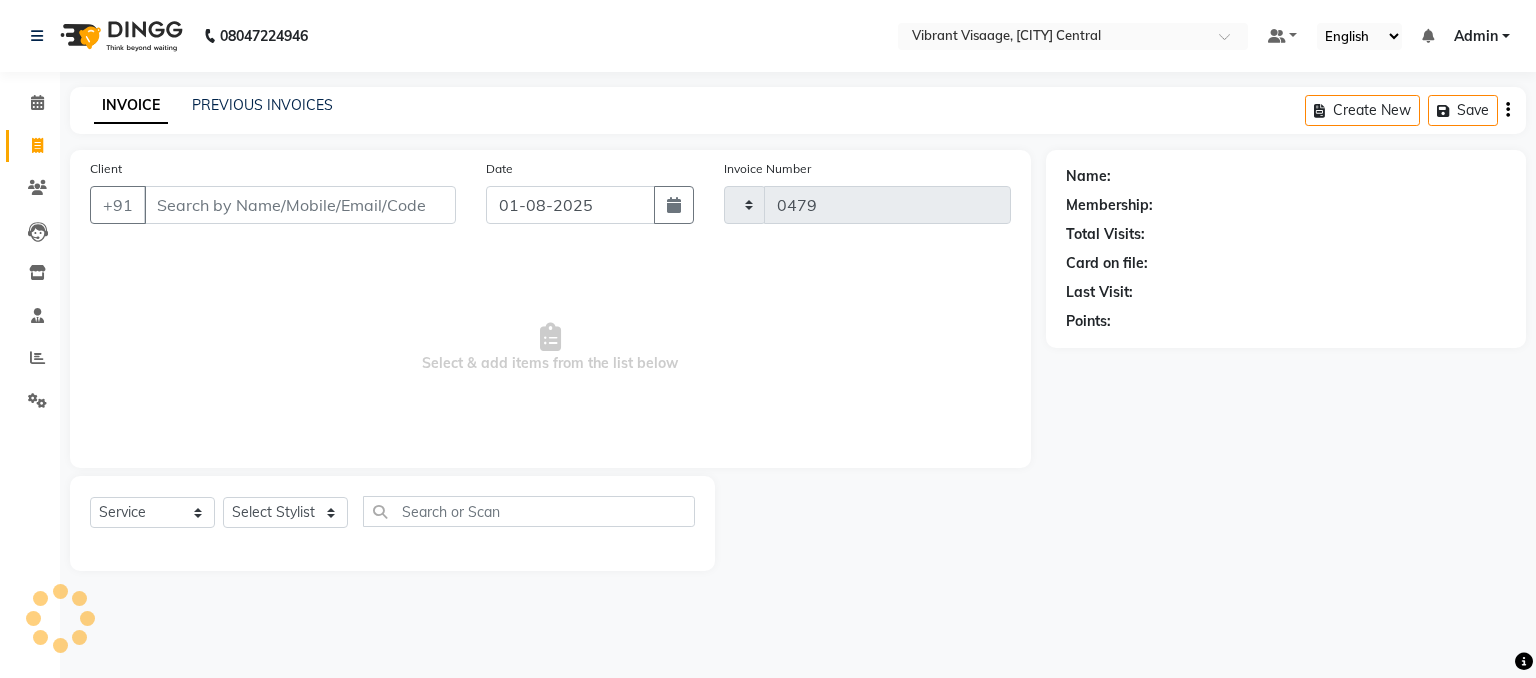 select on "7649" 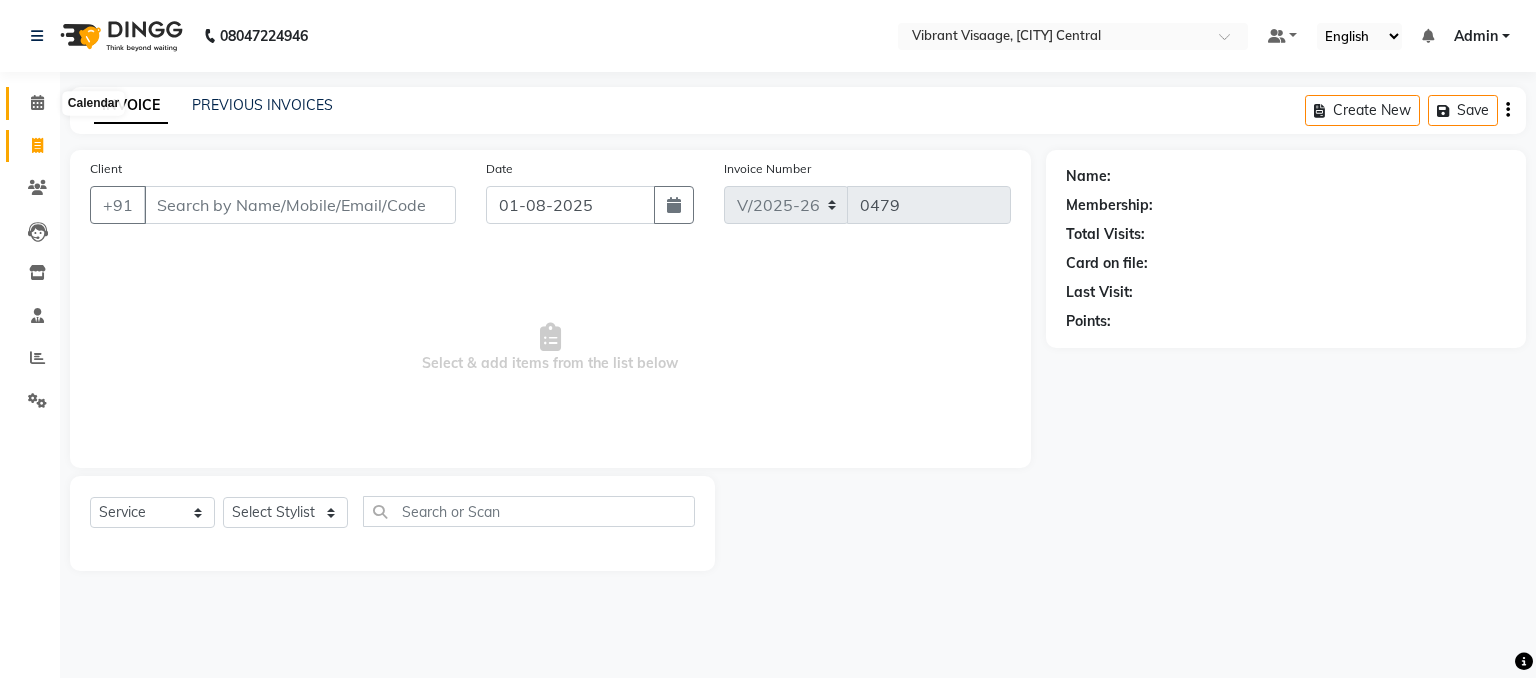 click 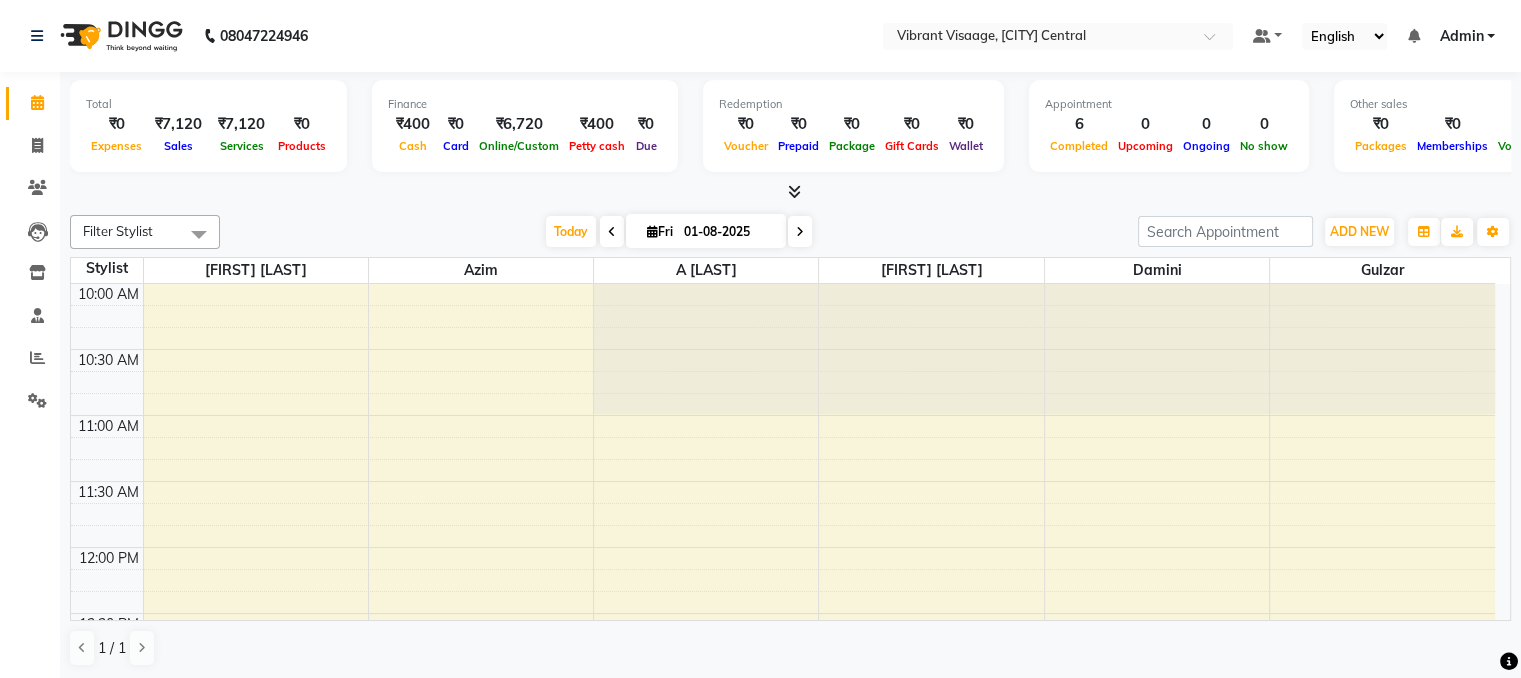 scroll, scrollTop: 0, scrollLeft: 0, axis: both 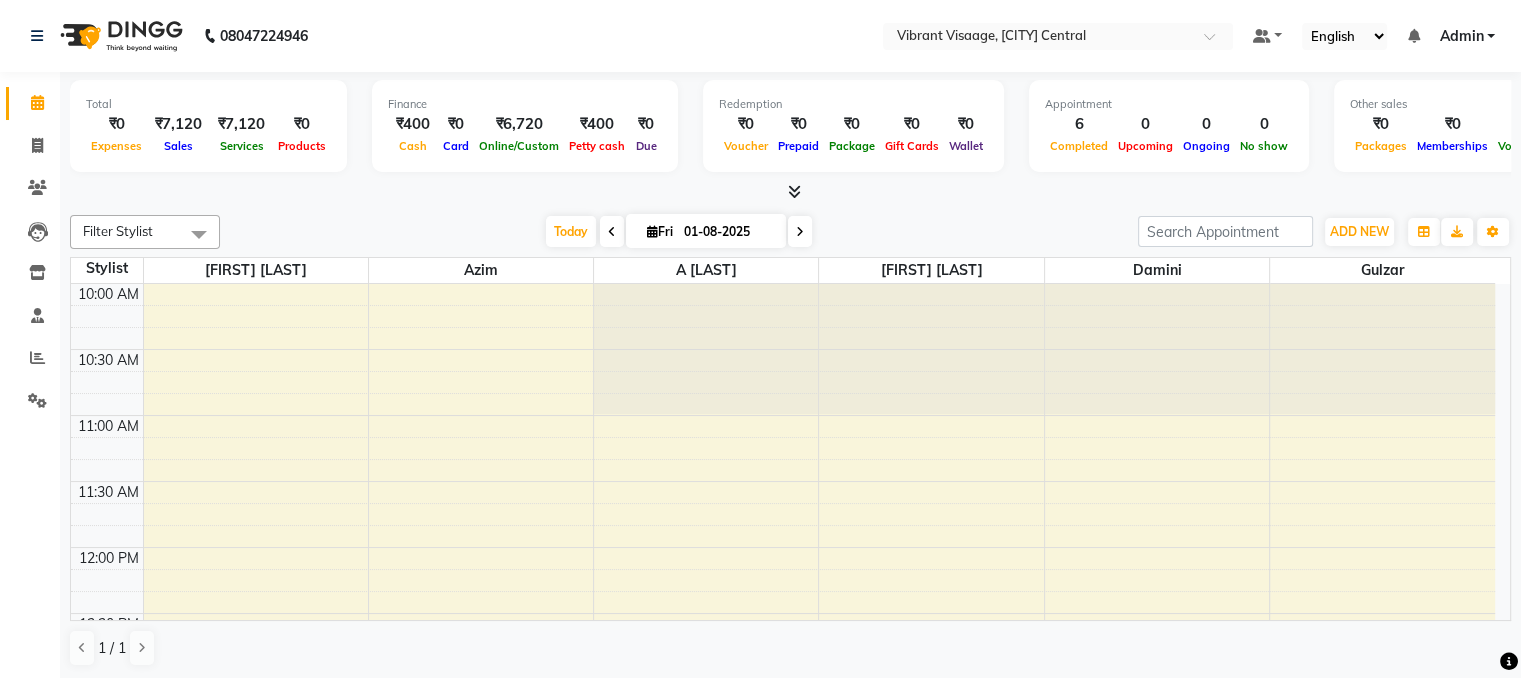 click at bounding box center [199, 234] 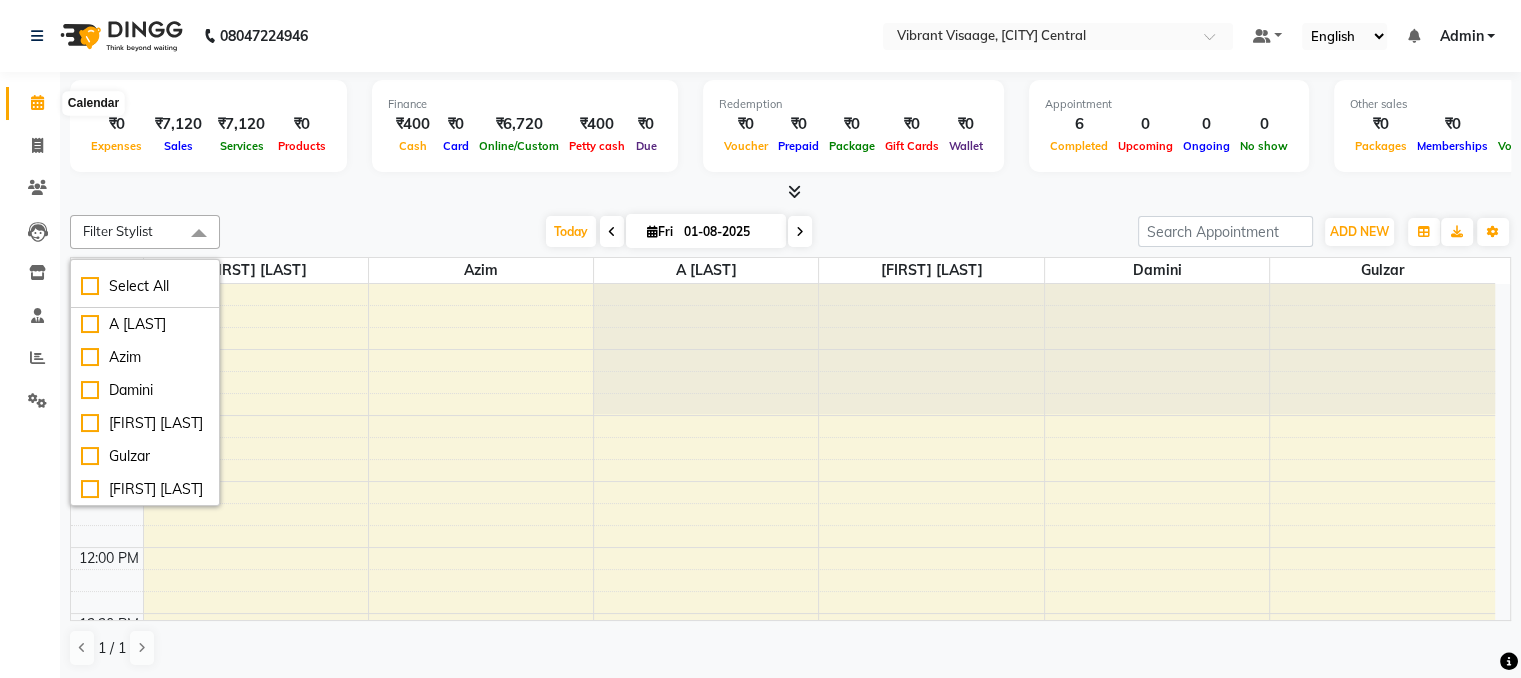 click 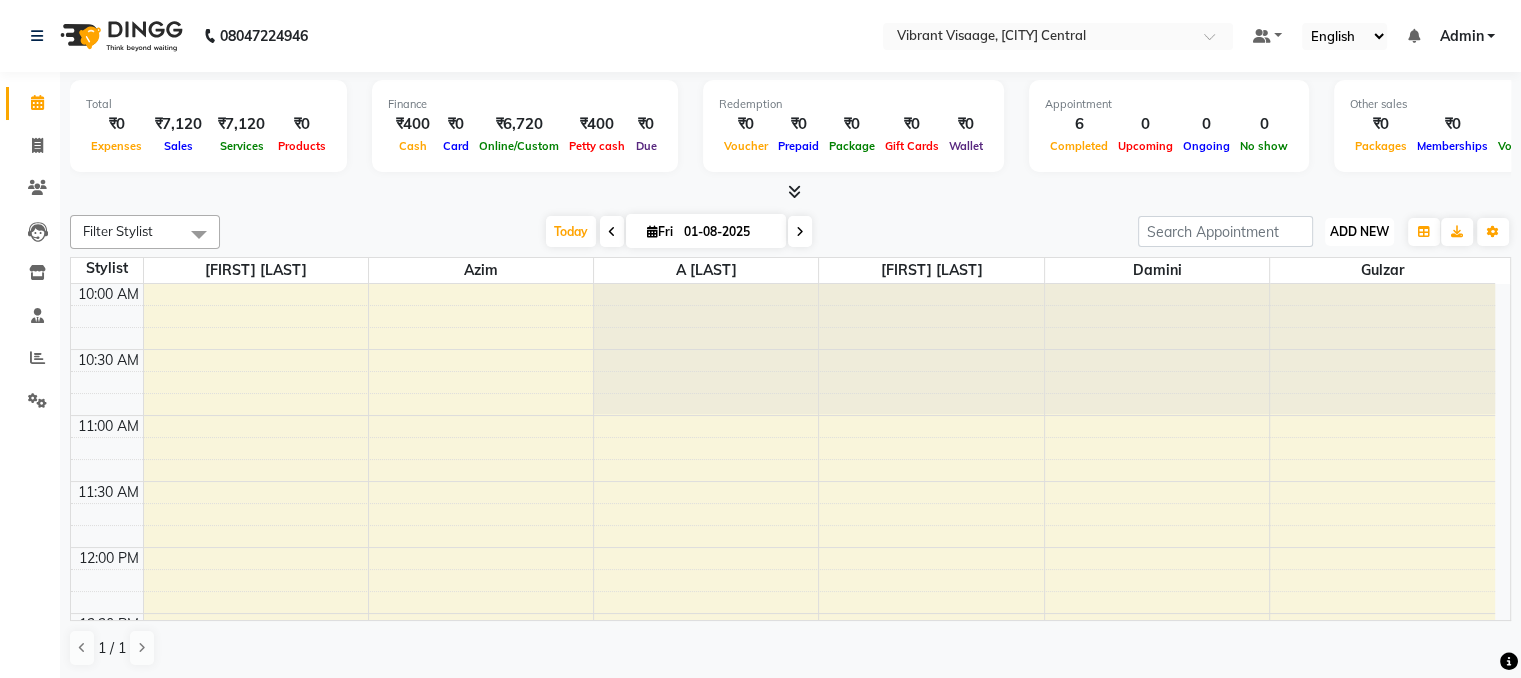click on "ADD NEW Toggle Dropdown" at bounding box center (1359, 232) 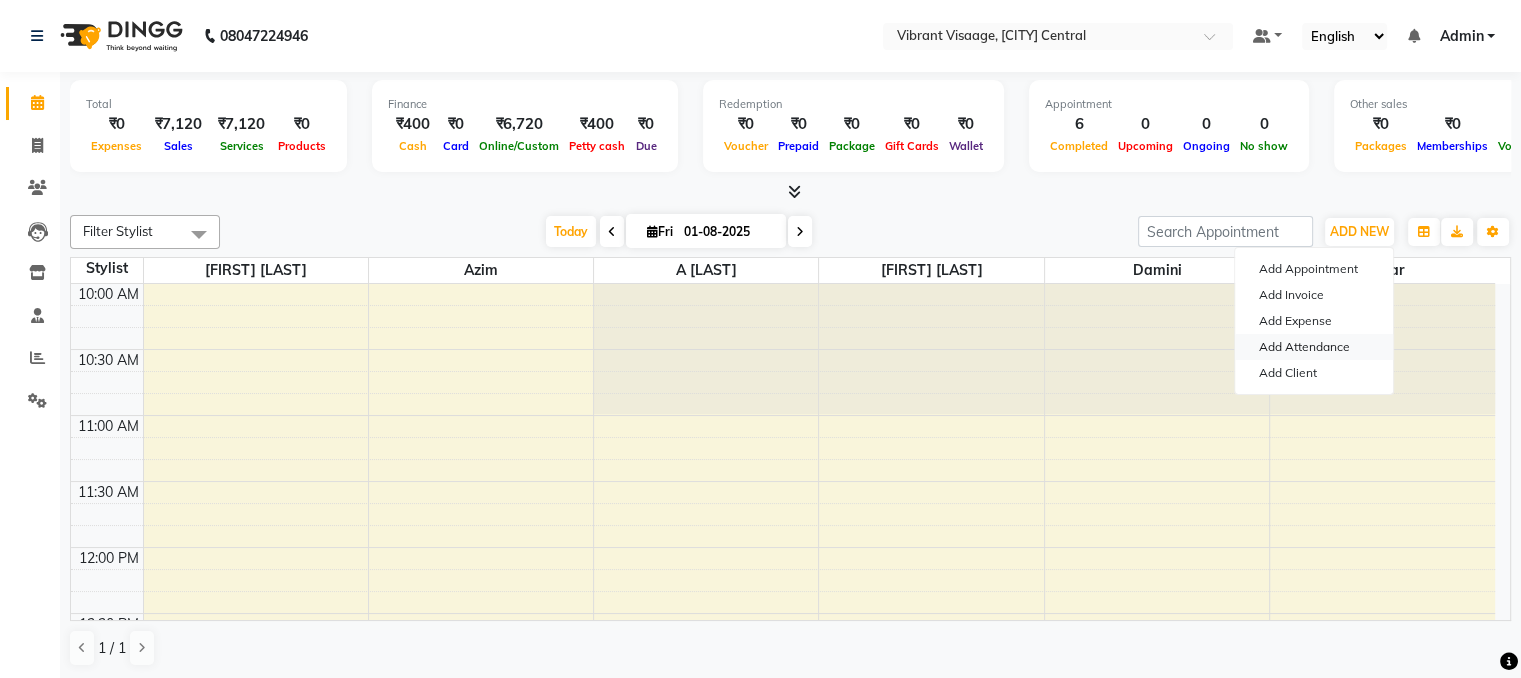 click on "Add Attendance" at bounding box center [1314, 347] 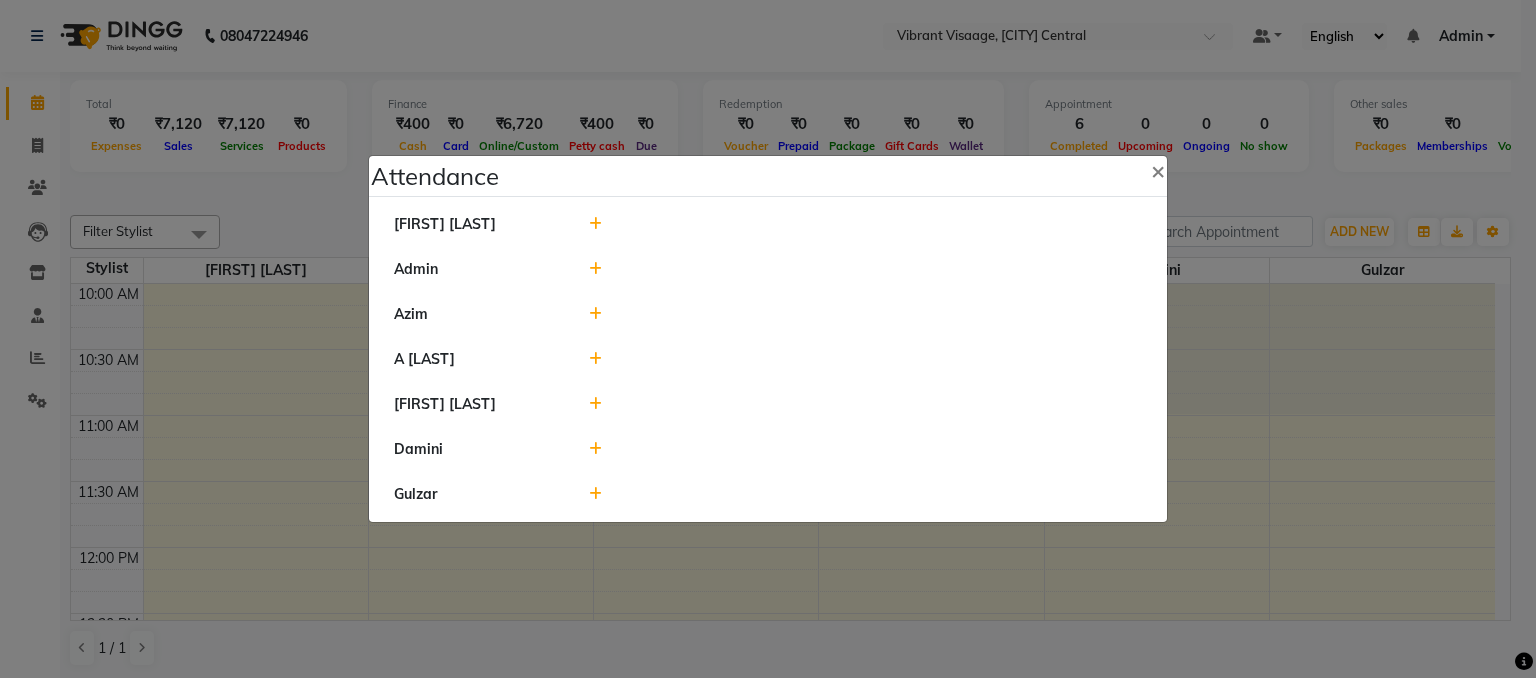 click 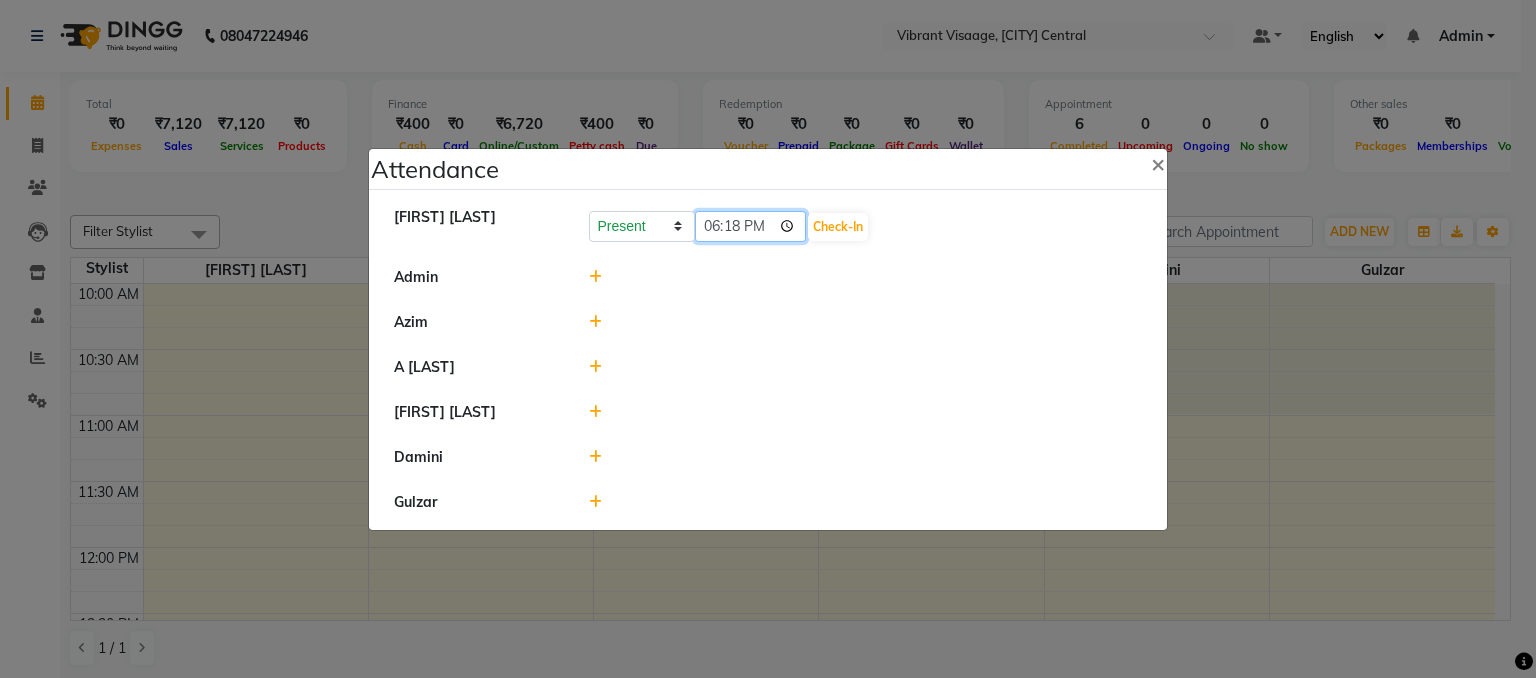 click on "18:18" 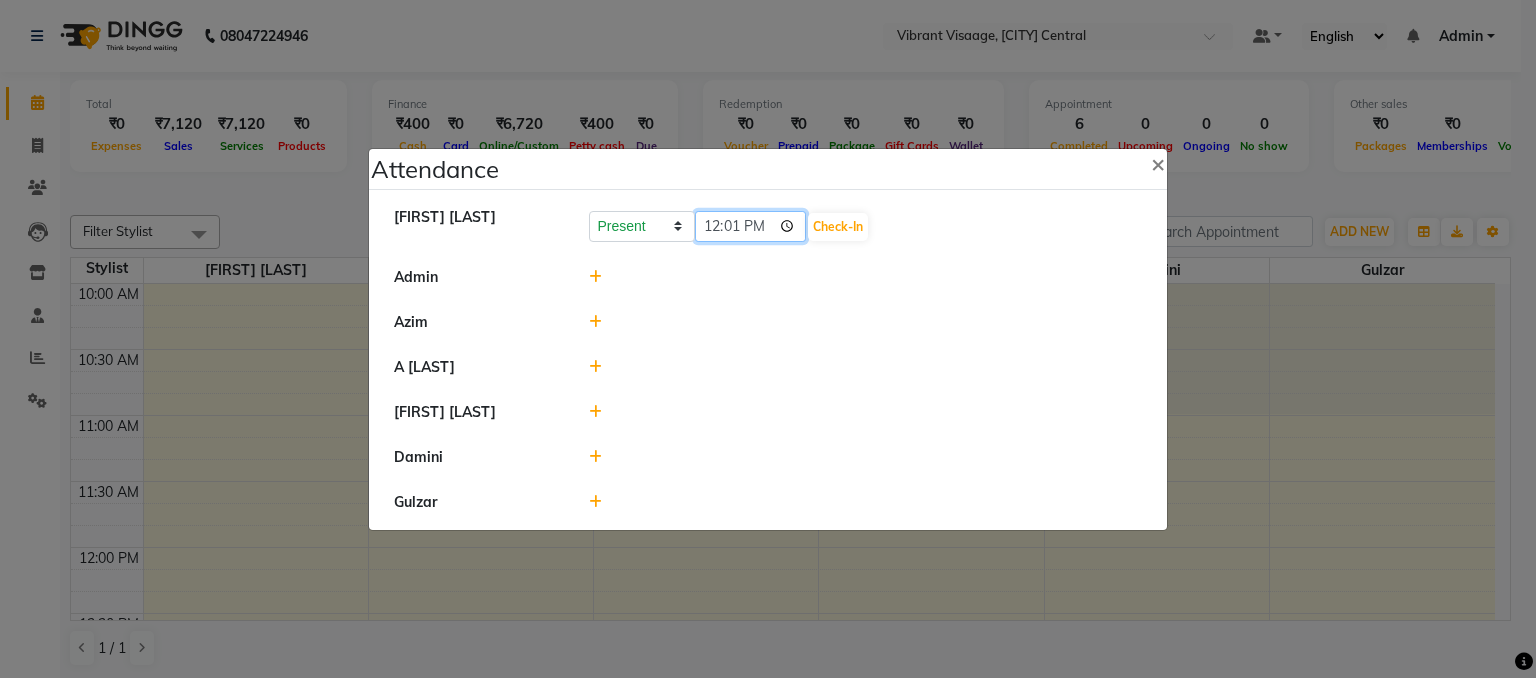 type on "12:10" 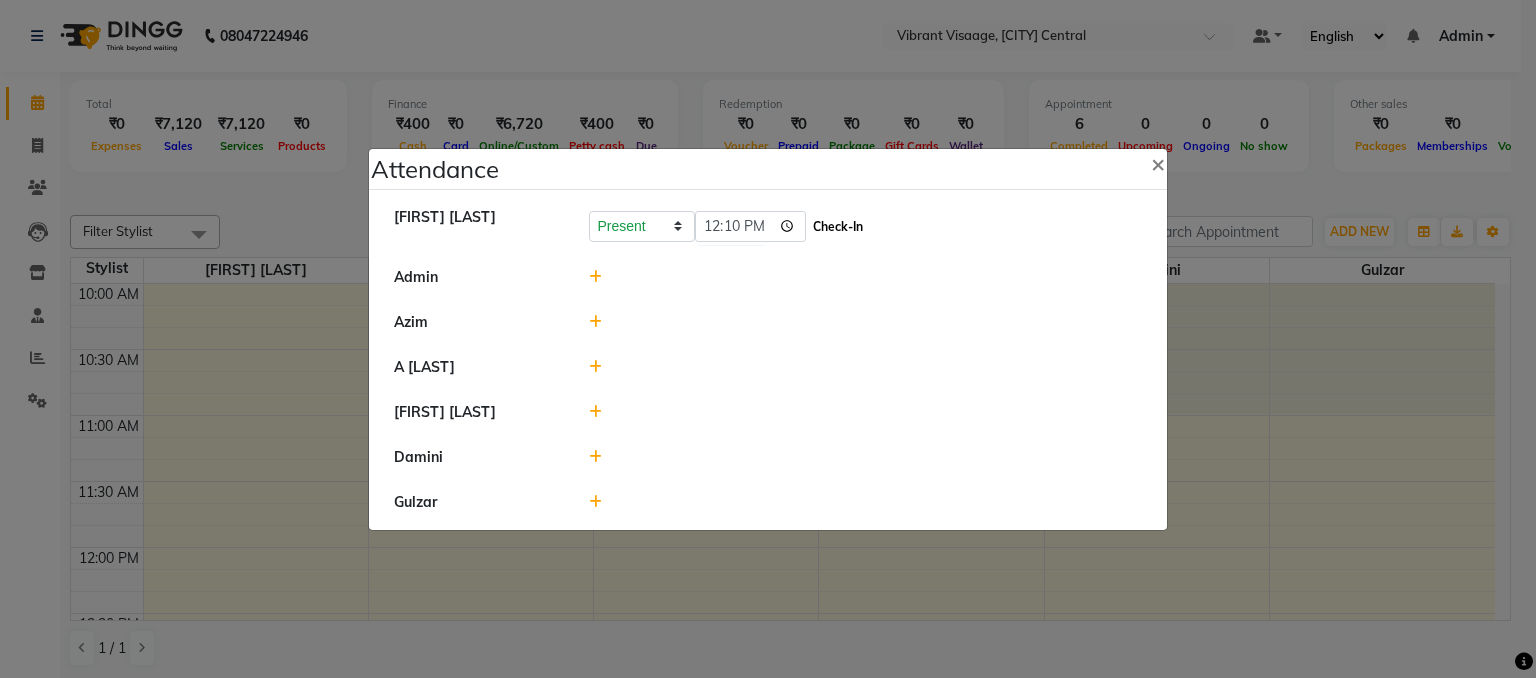 click on "Check-In" 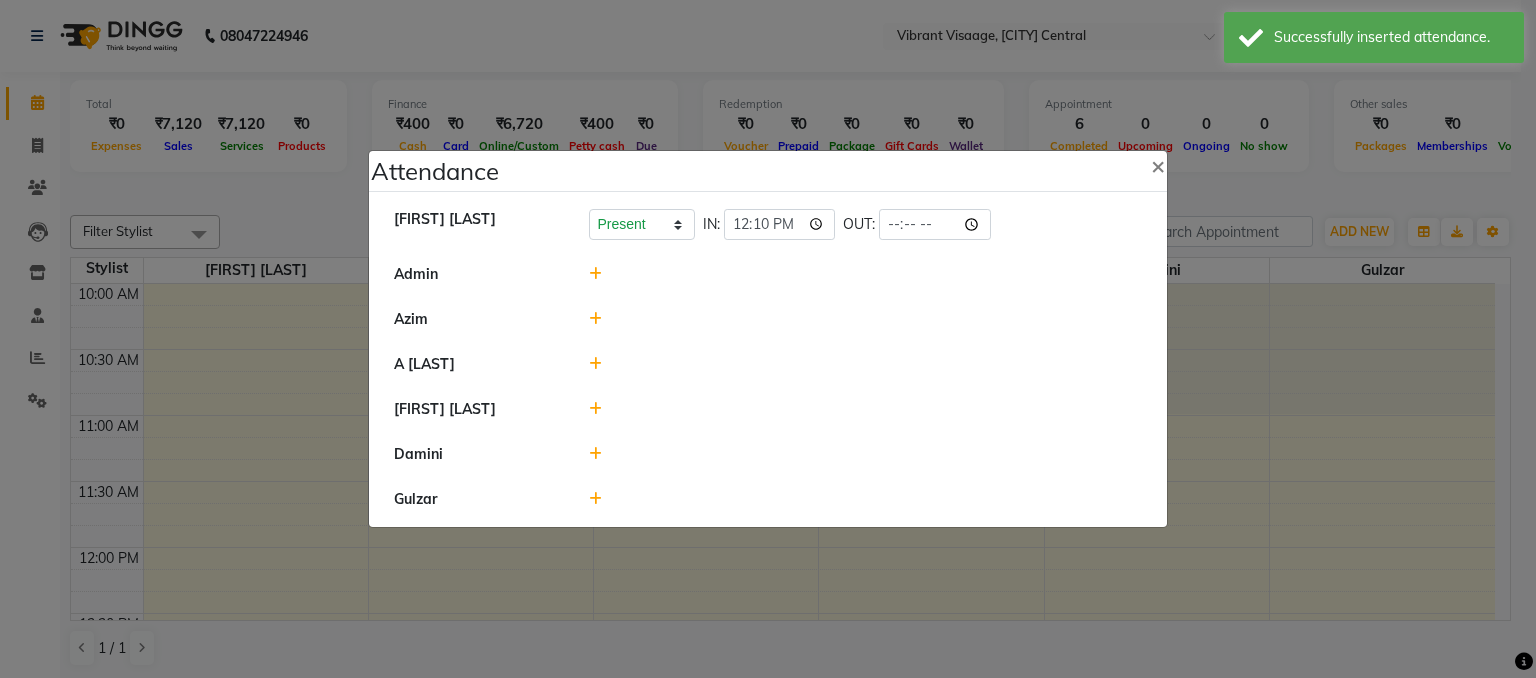 click 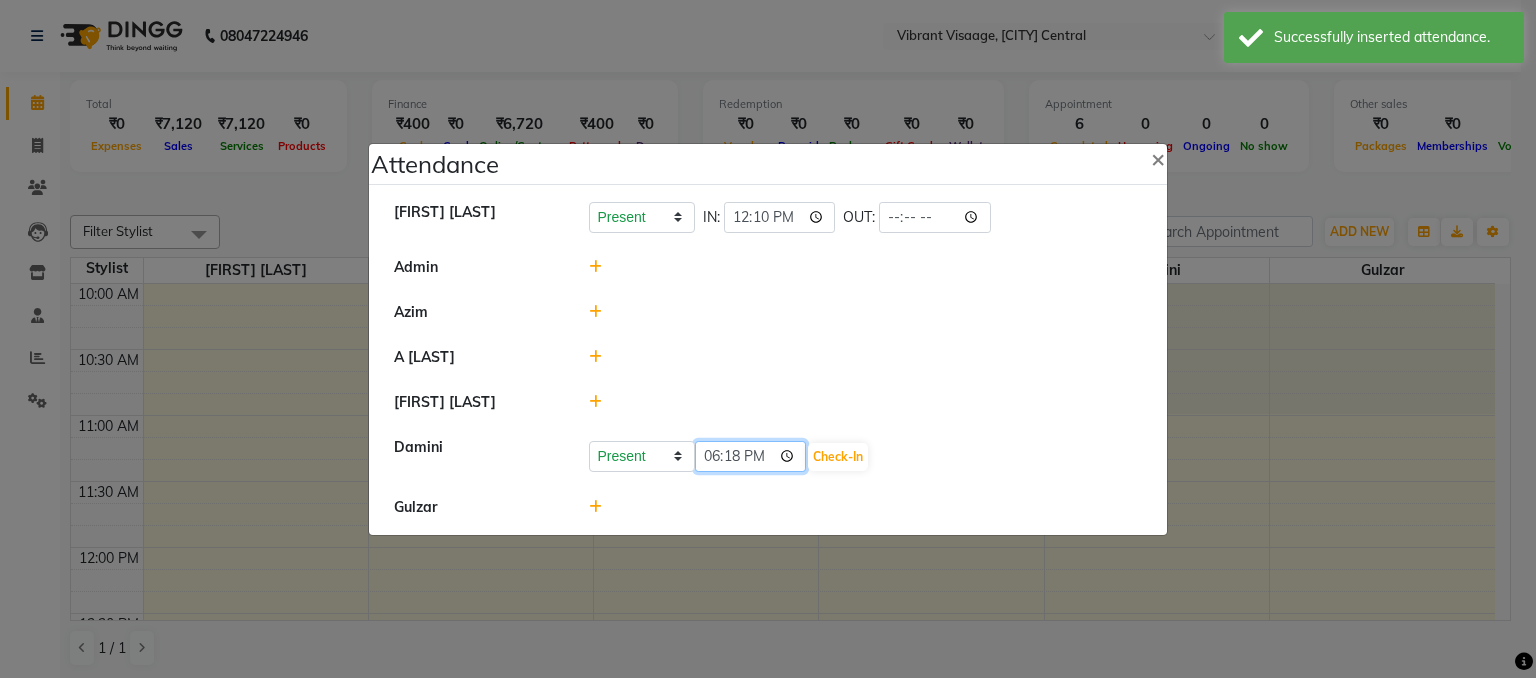 click on "18:18" 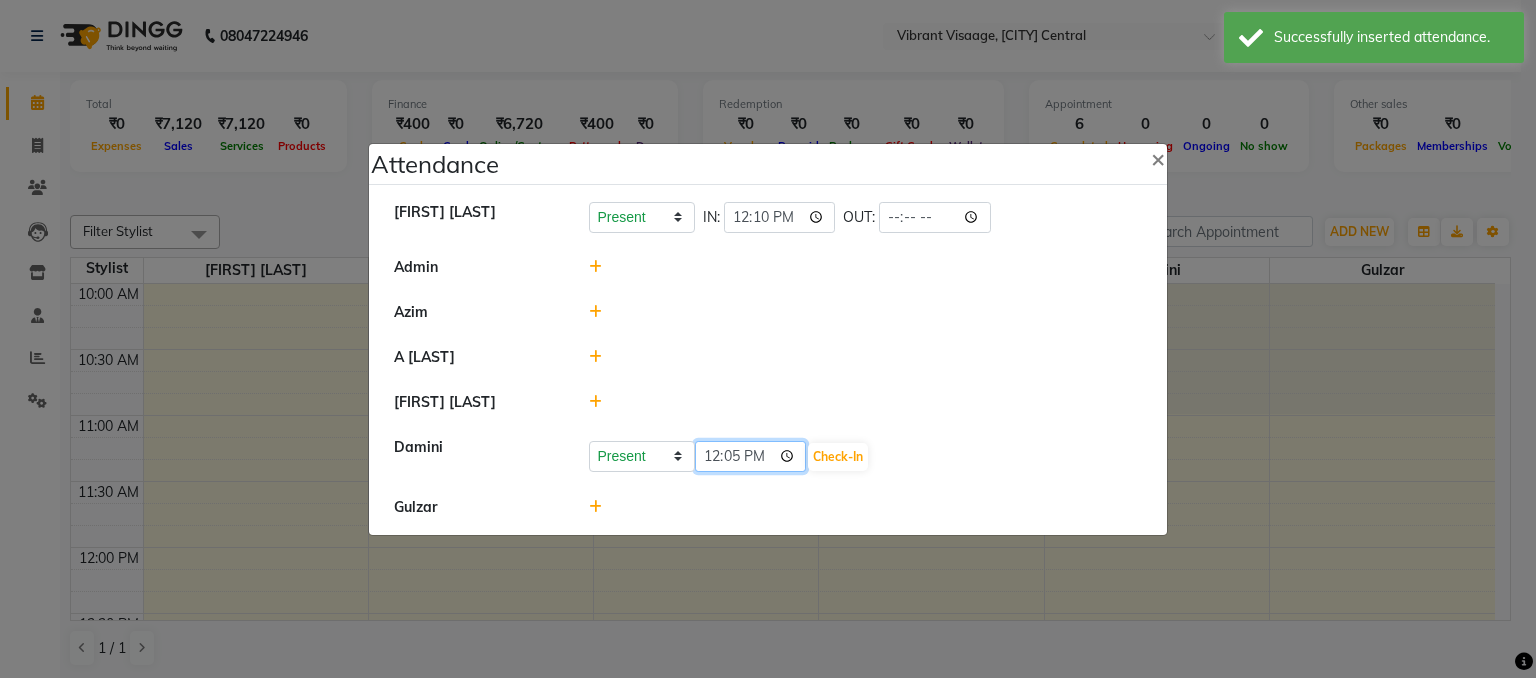 type on "12:58" 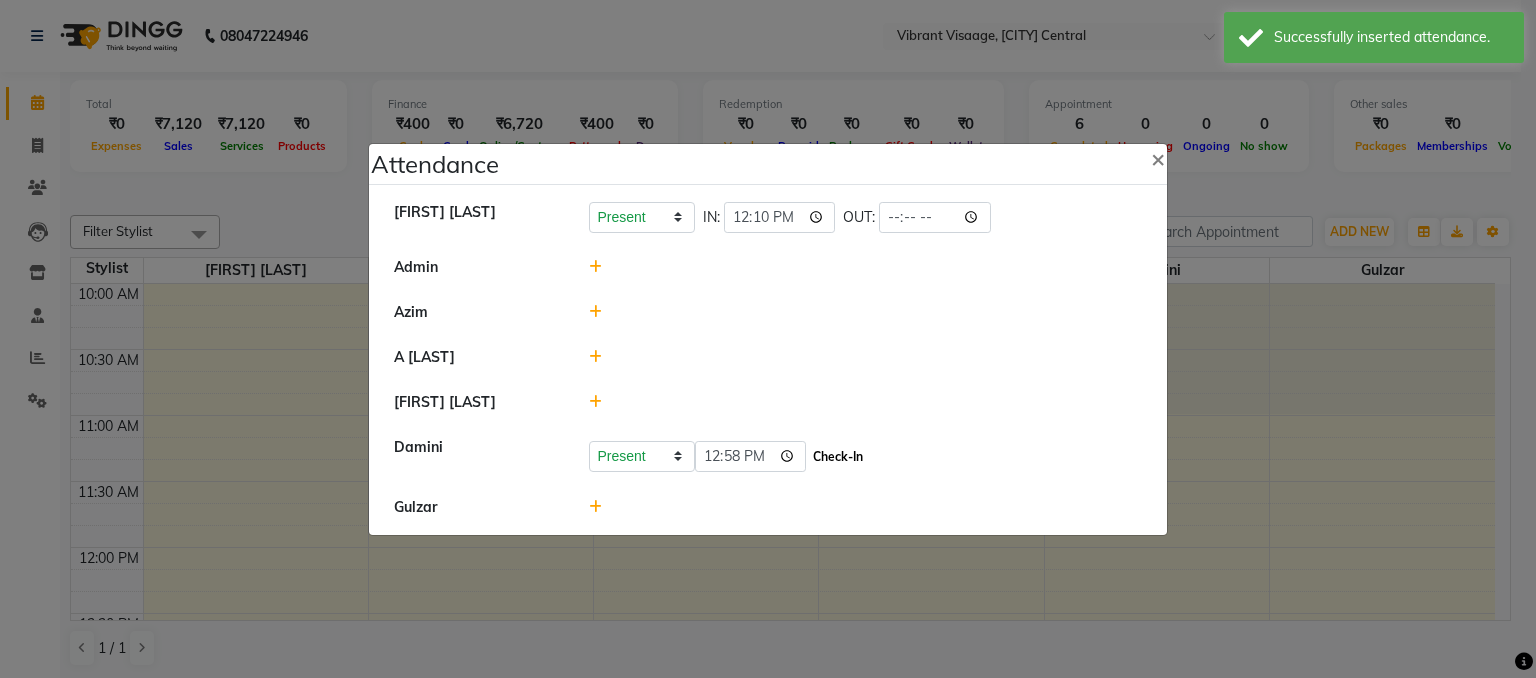 click on "Check-In" 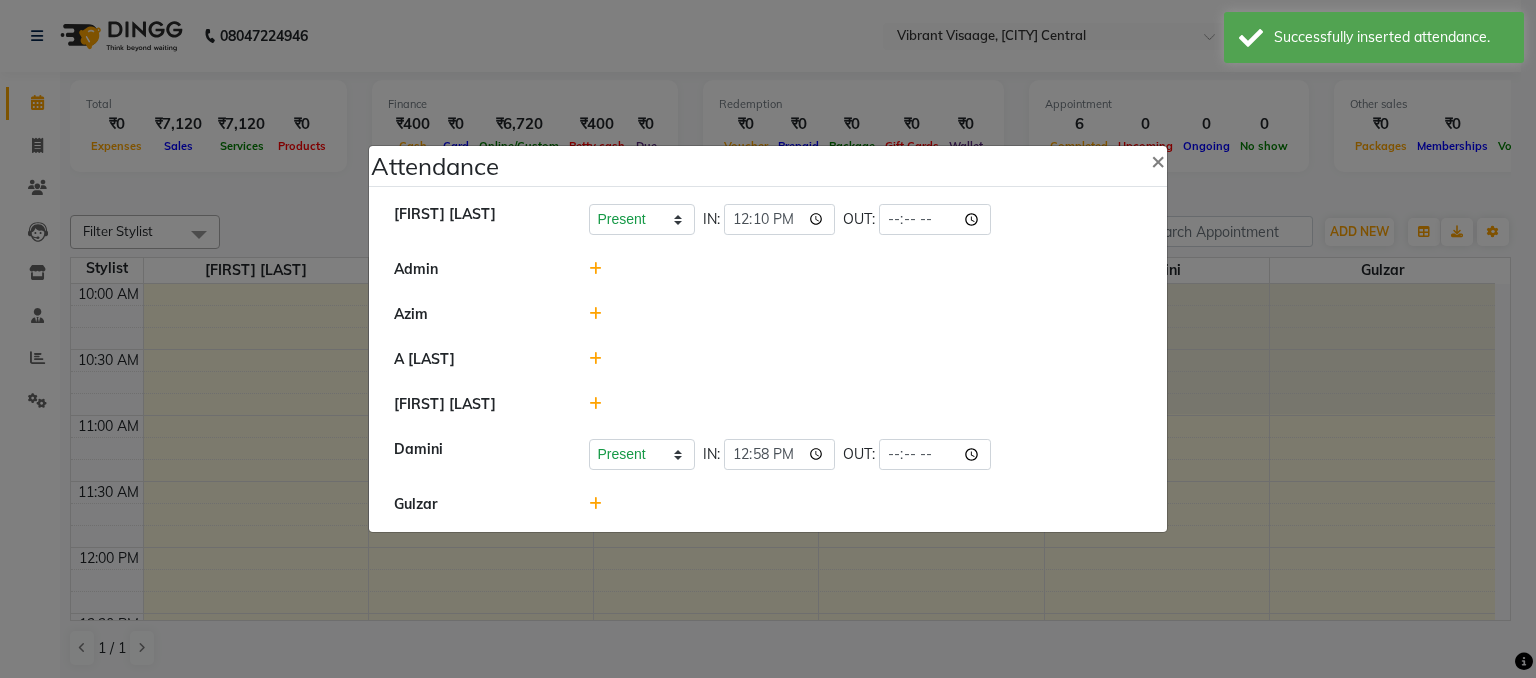 click 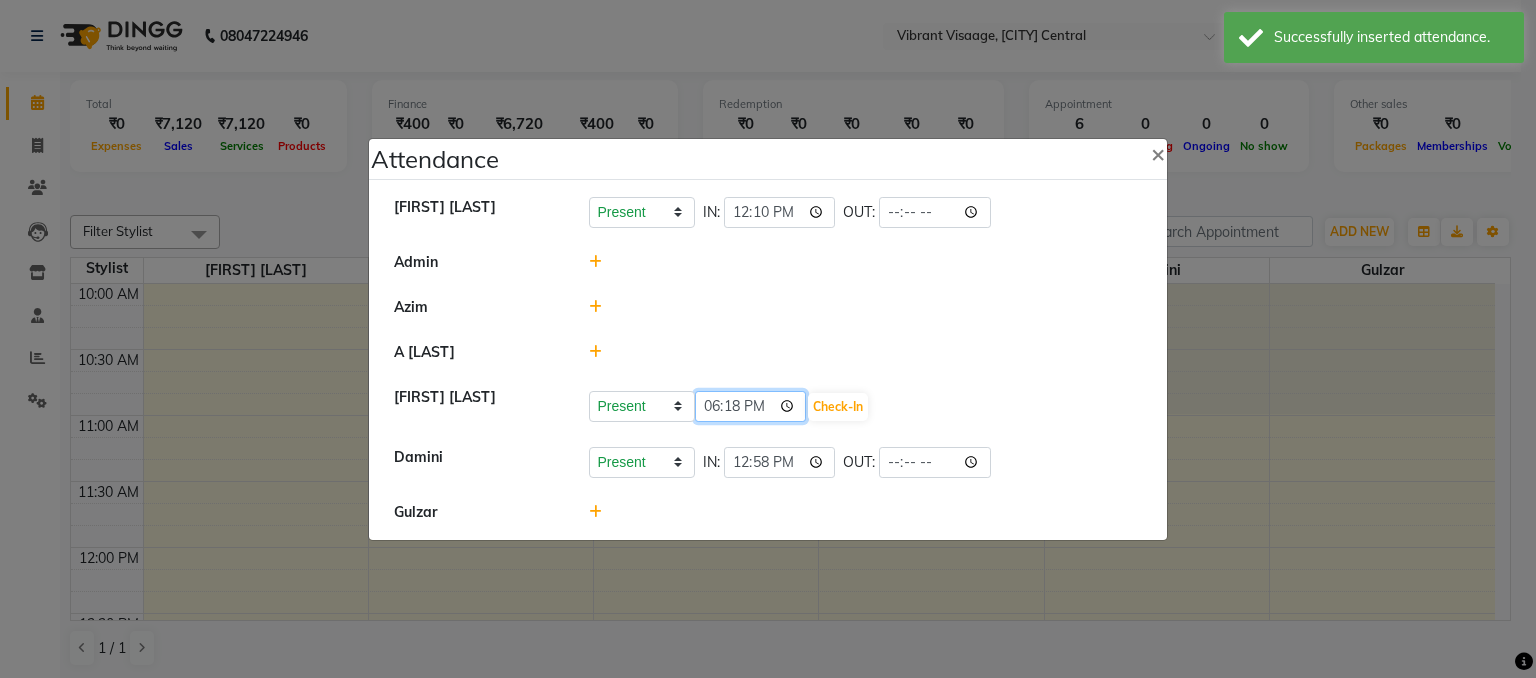 click on "18:18" 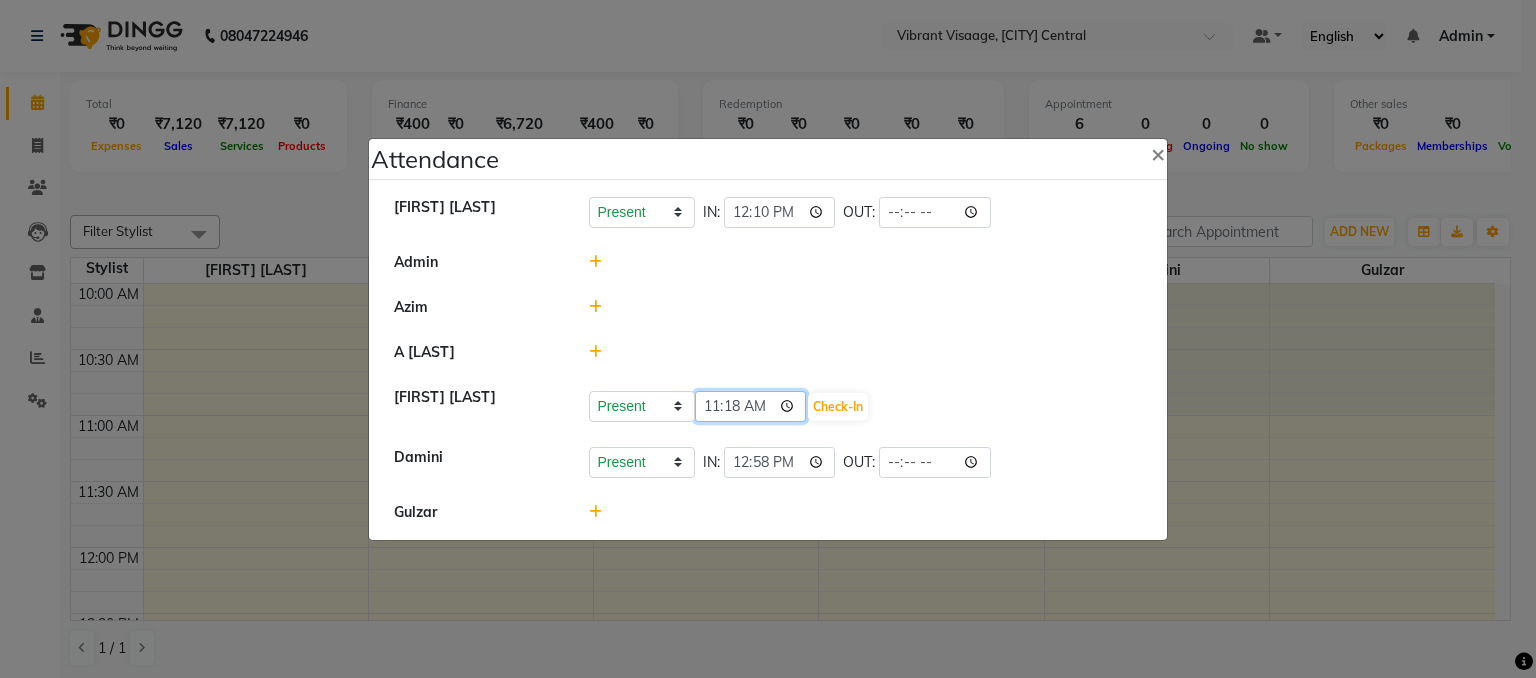 type on "11:00" 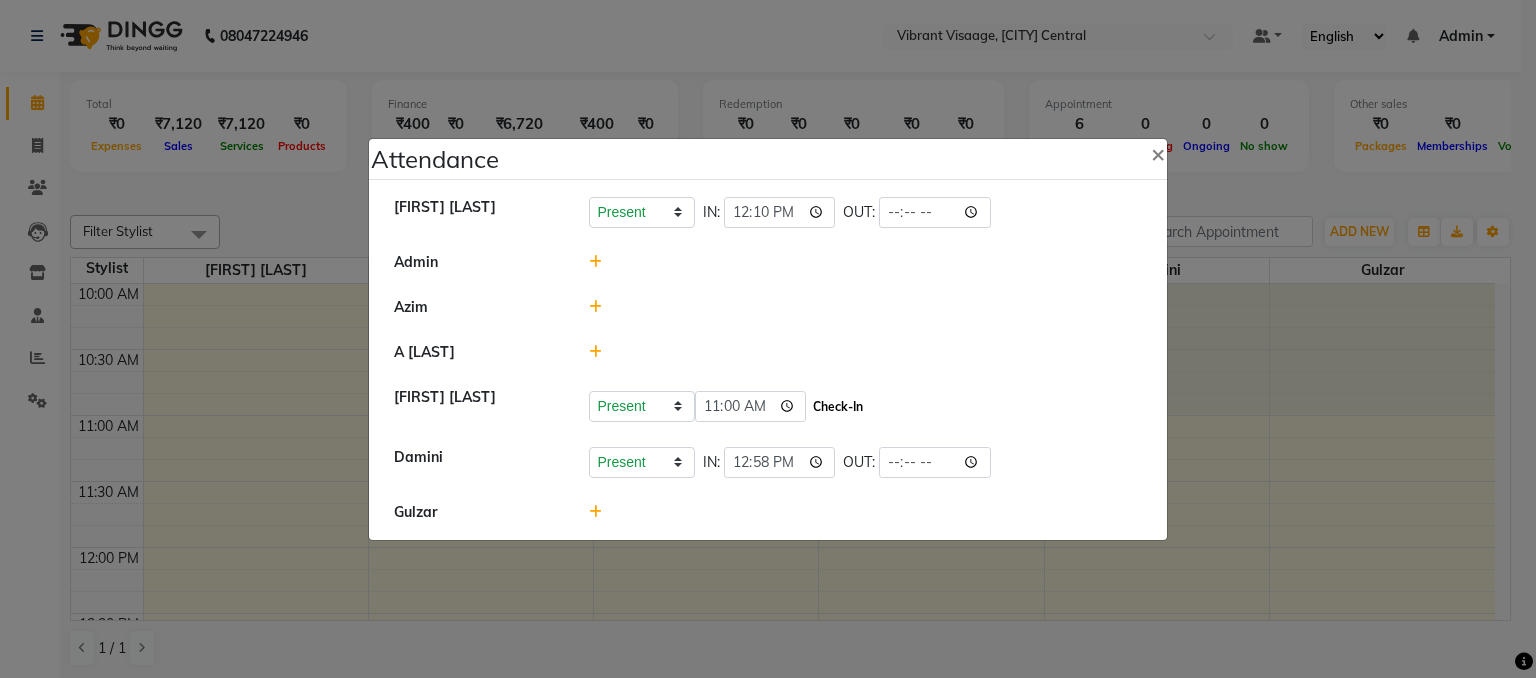 click on "Check-In" 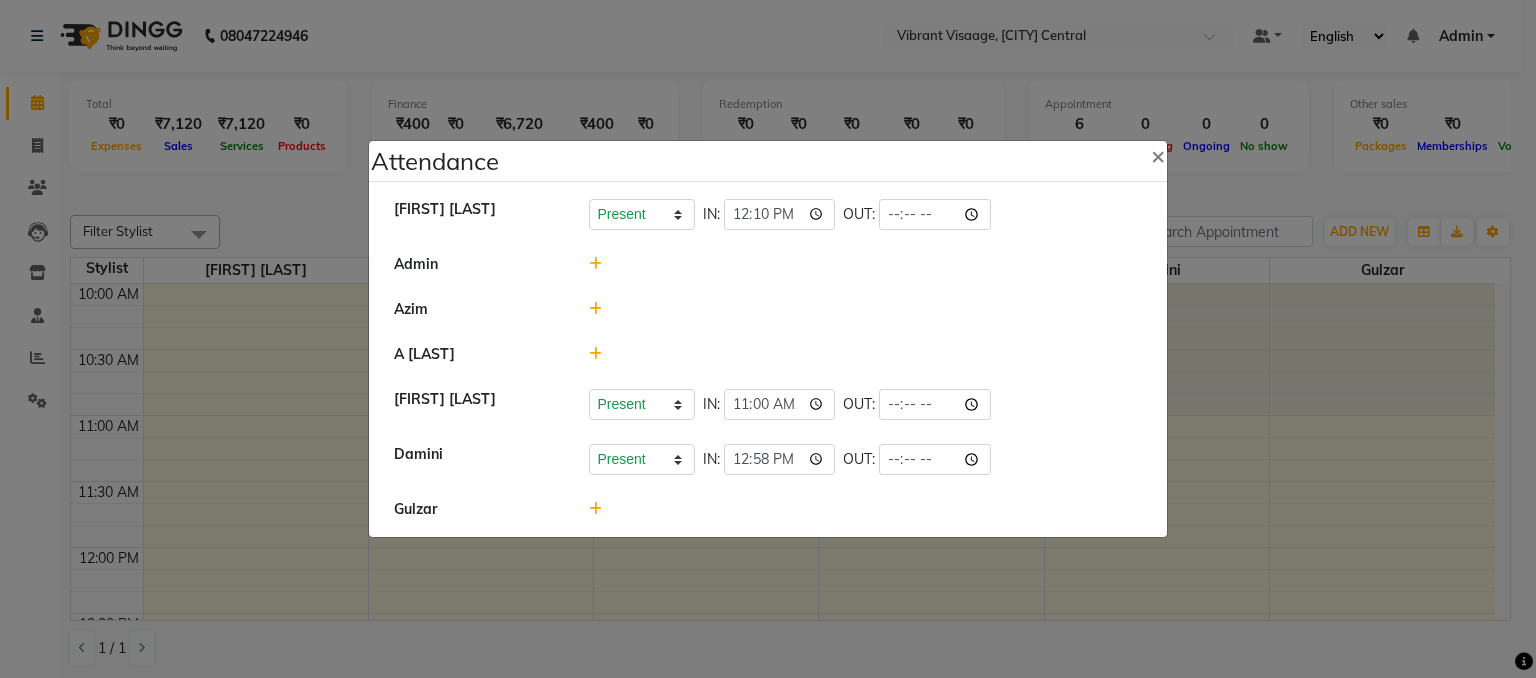 click 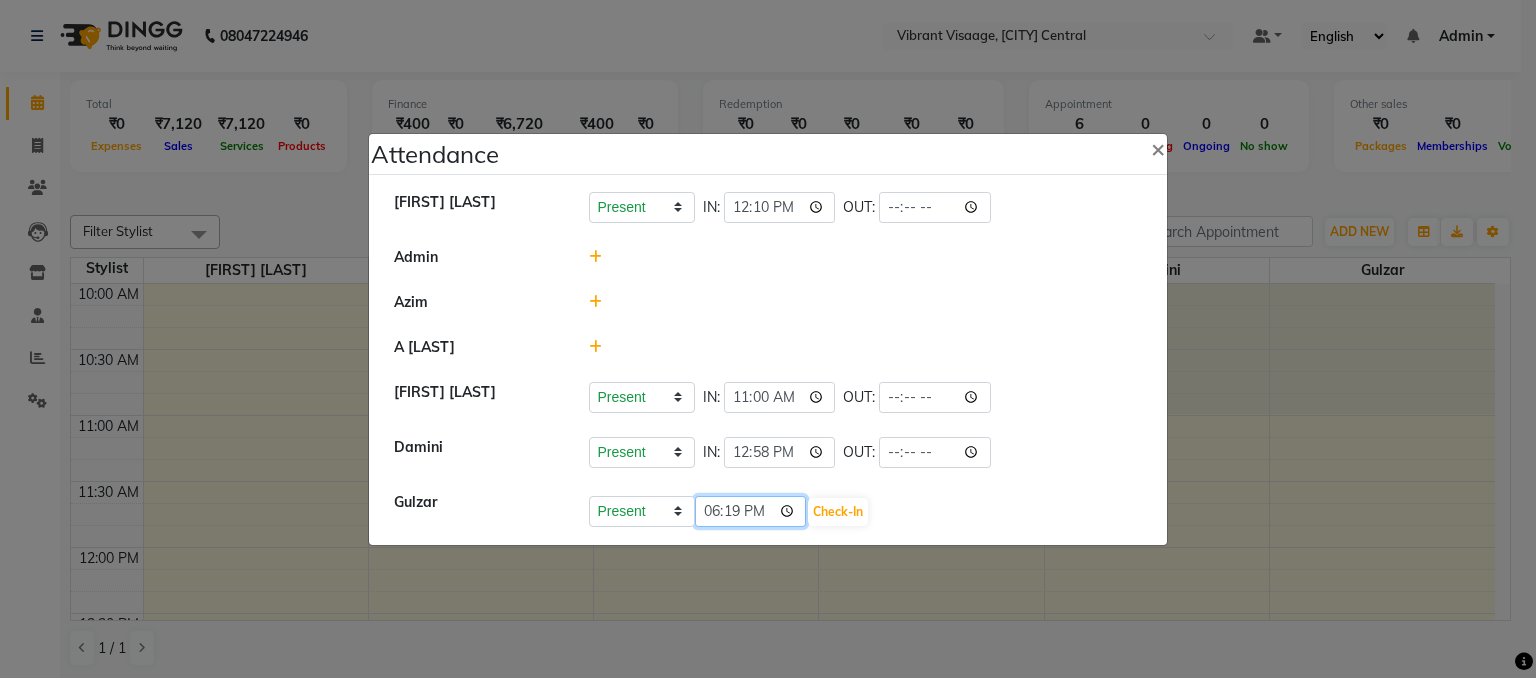 click on "18:19" 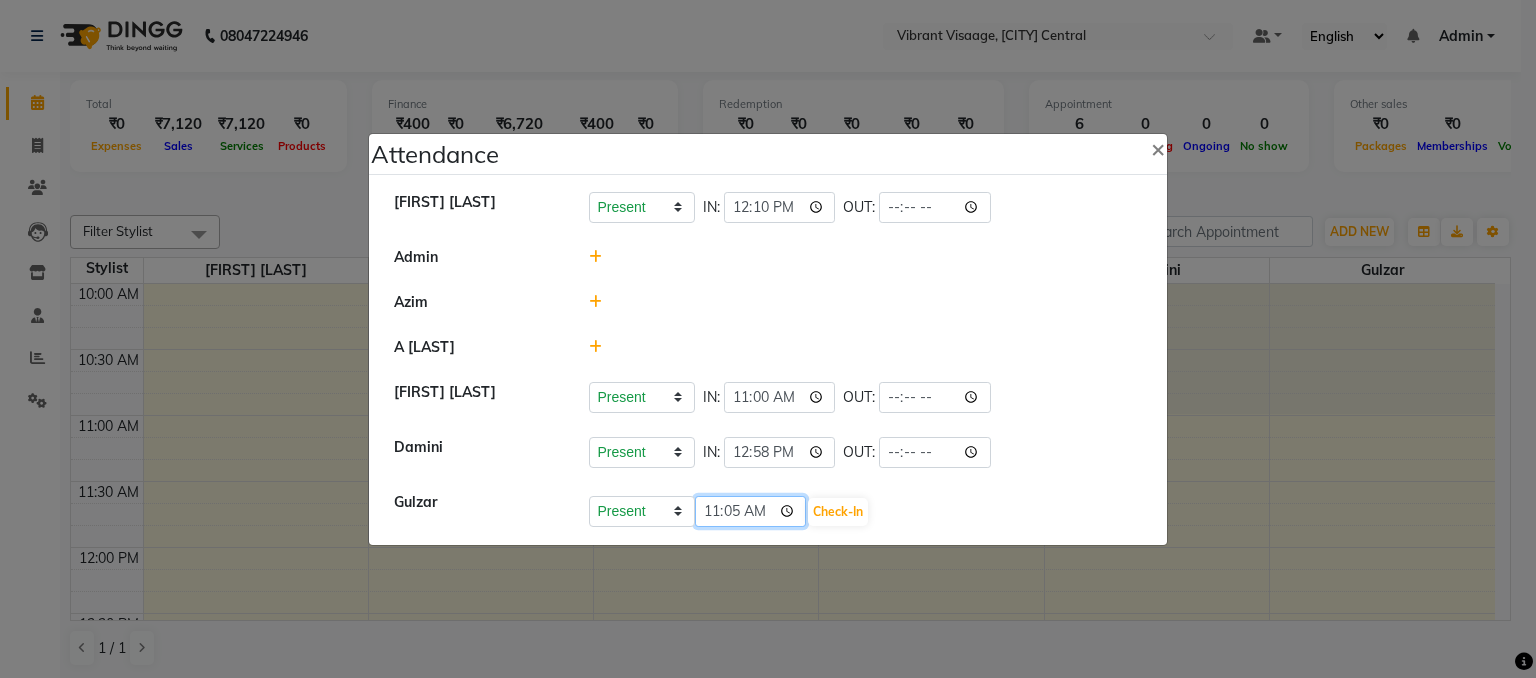 type on "11:50" 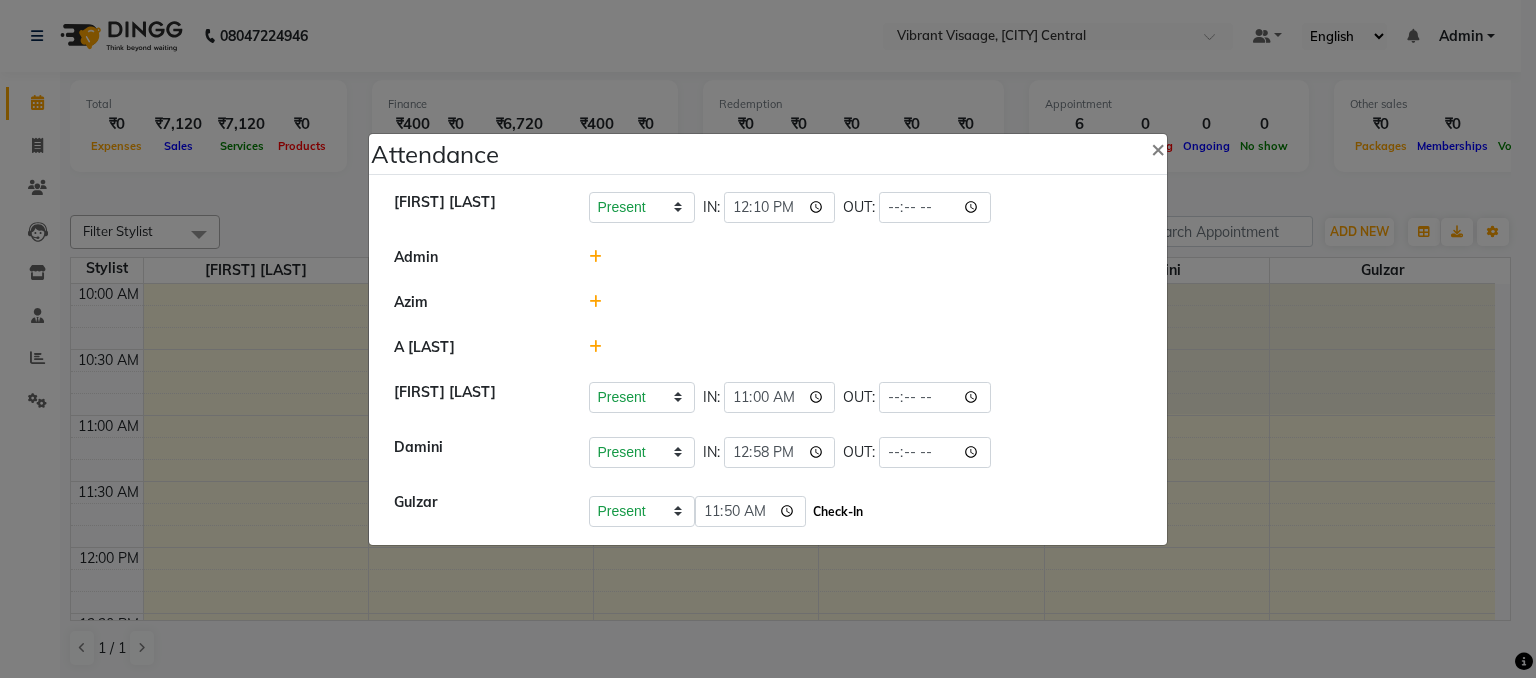 click on "Check-In" 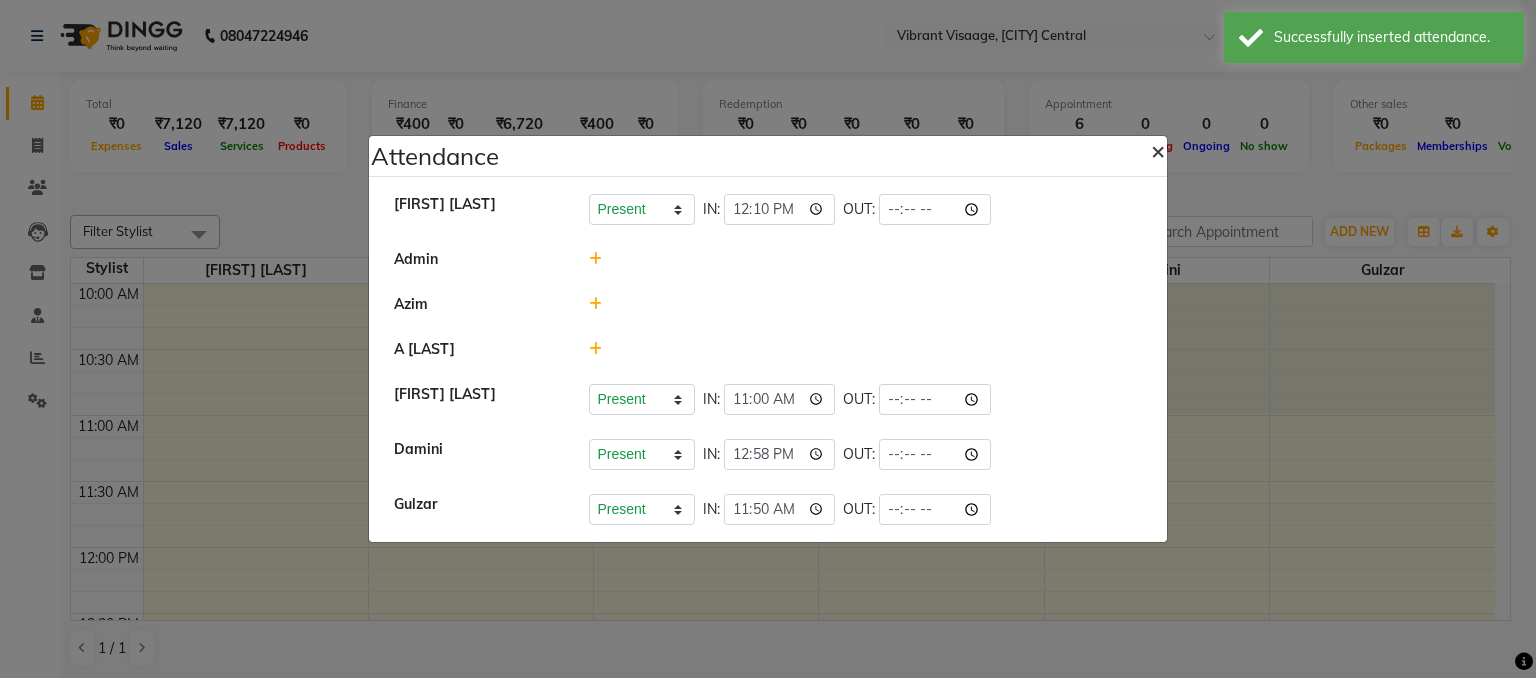 click on "×" 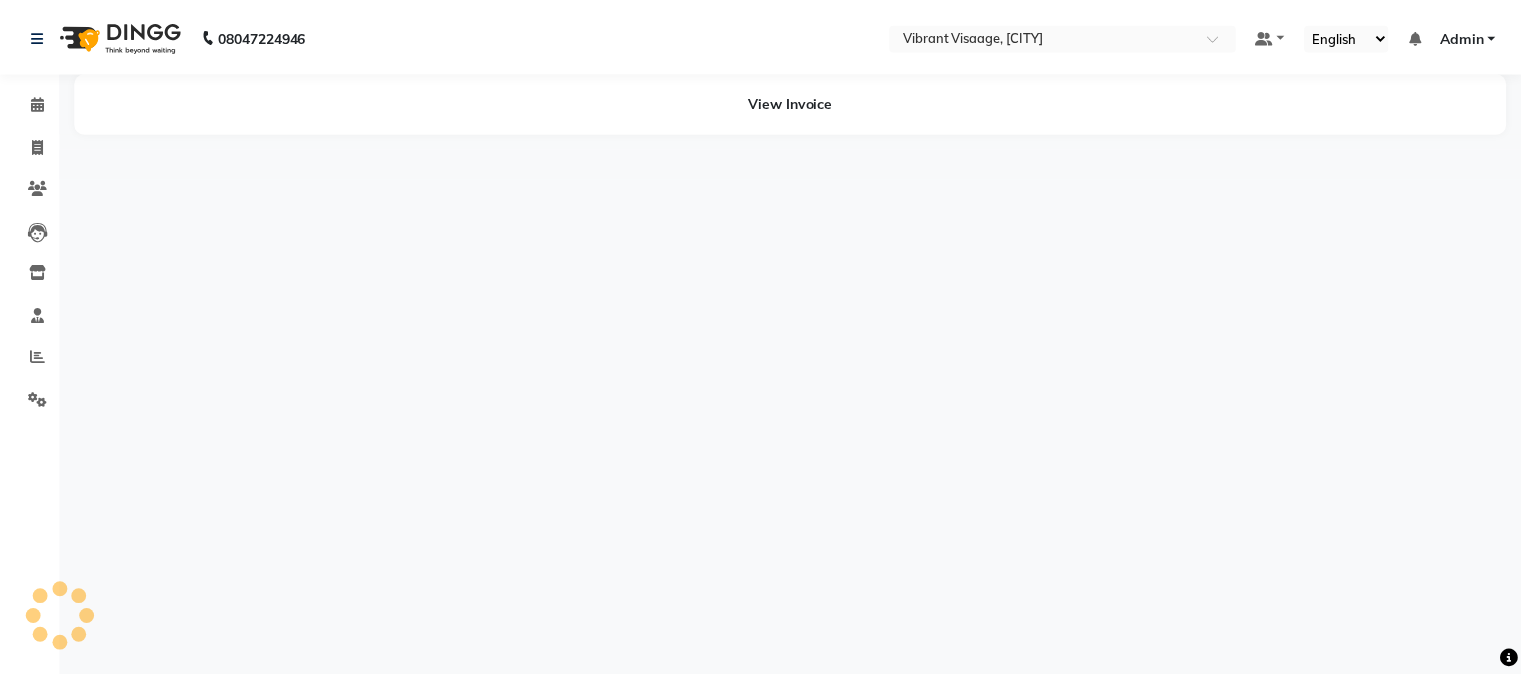scroll, scrollTop: 0, scrollLeft: 0, axis: both 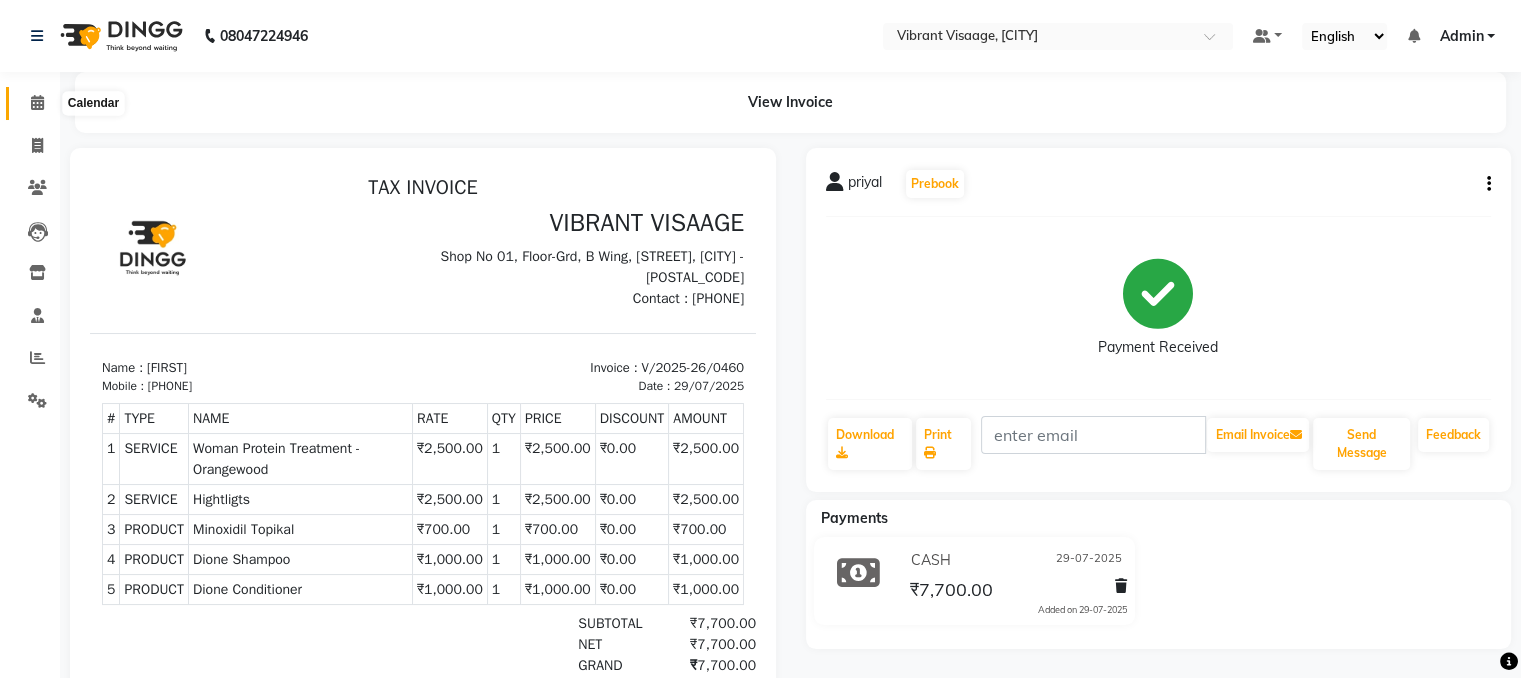 click 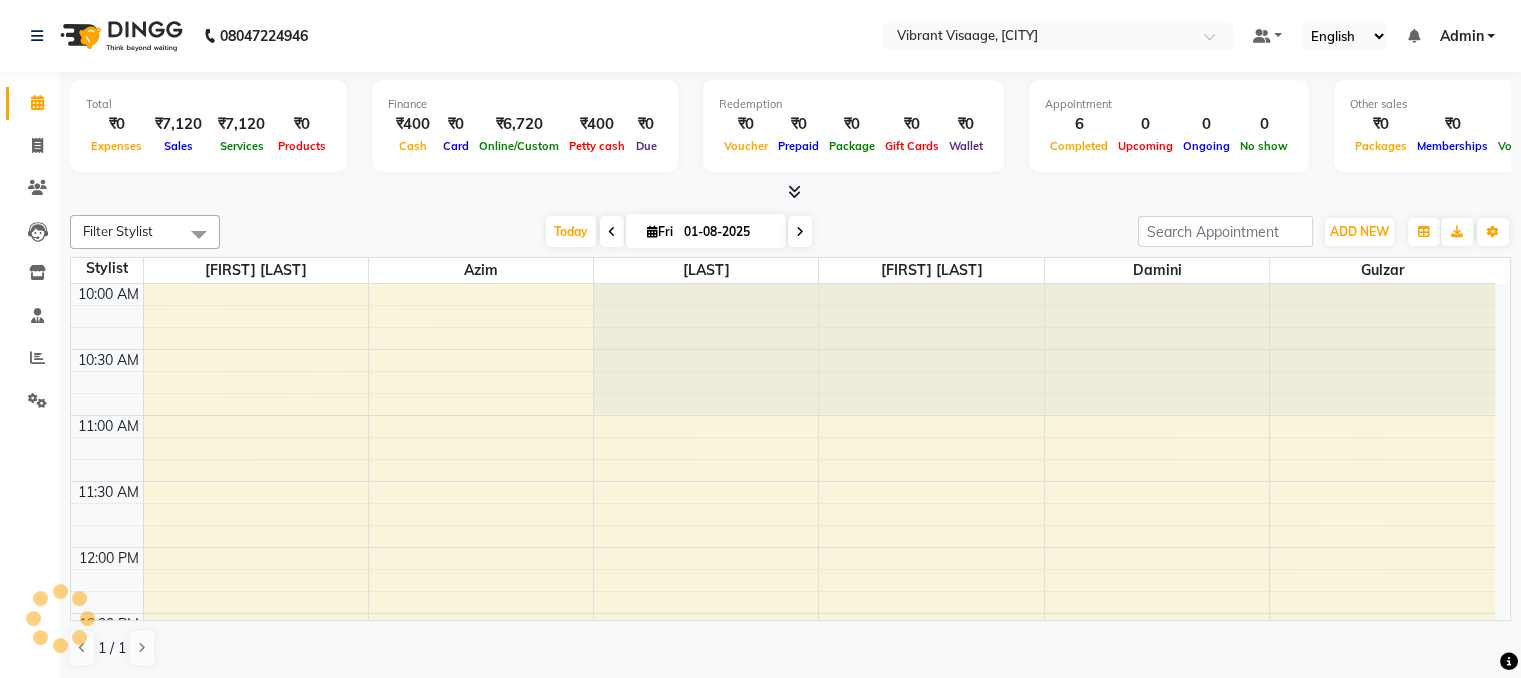 scroll, scrollTop: 0, scrollLeft: 0, axis: both 